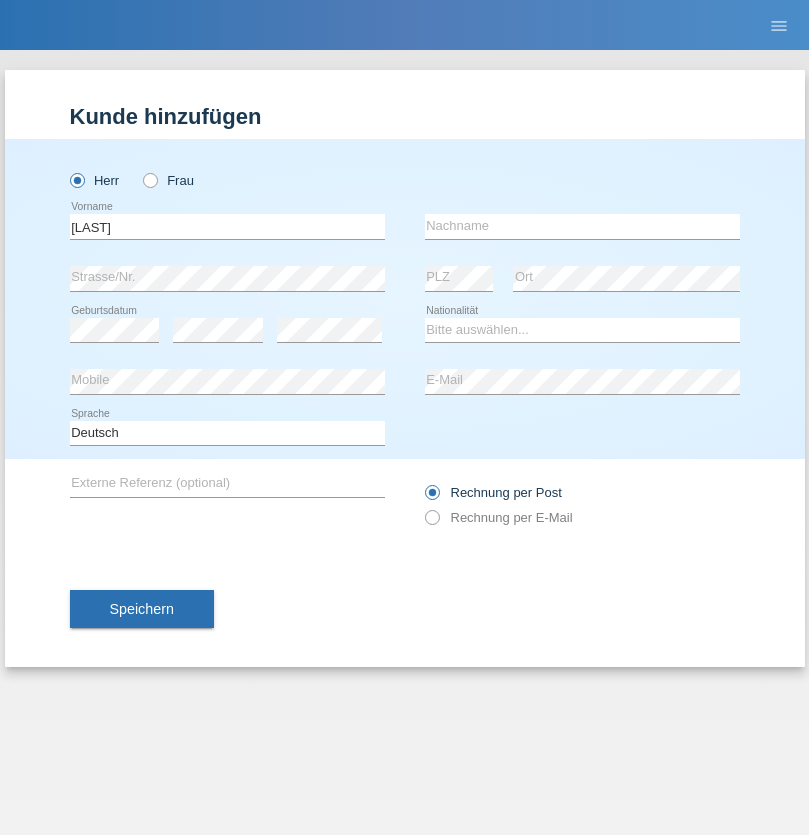 scroll, scrollTop: 0, scrollLeft: 0, axis: both 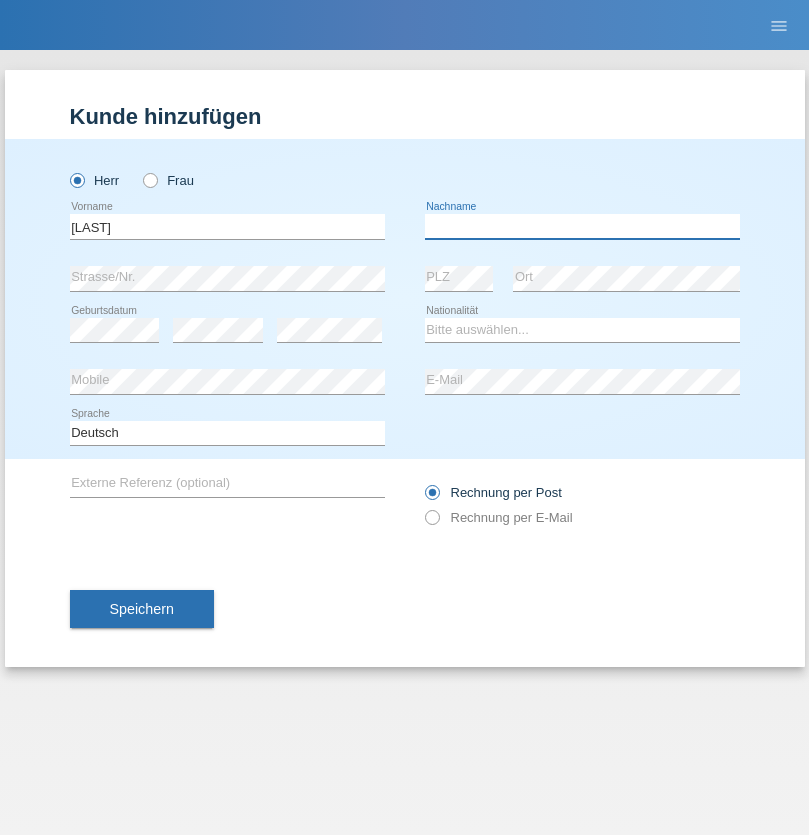 click at bounding box center [582, 226] 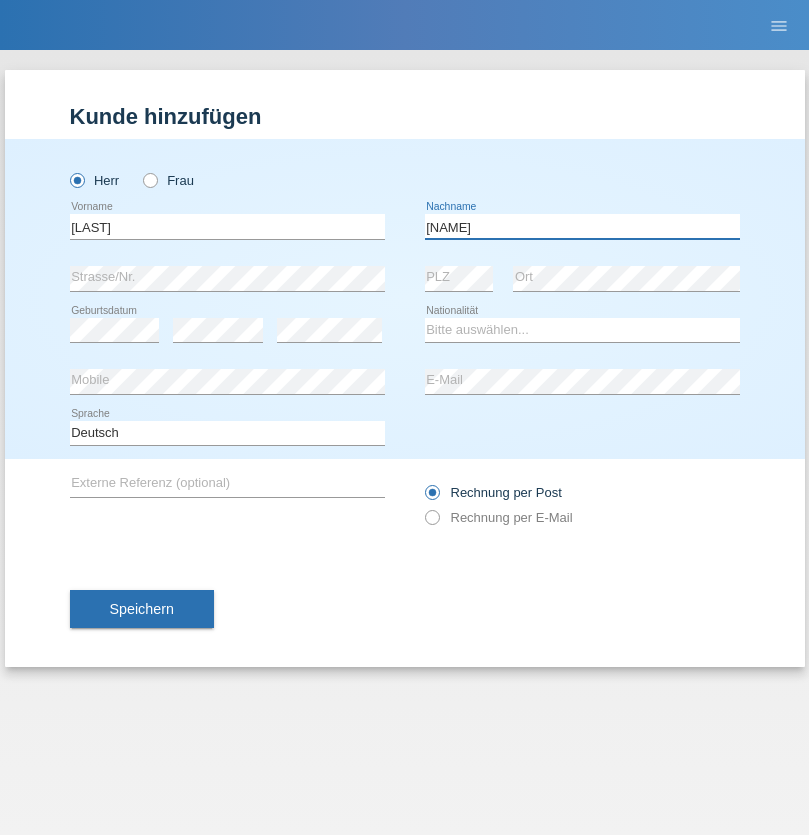 type on "Argin" 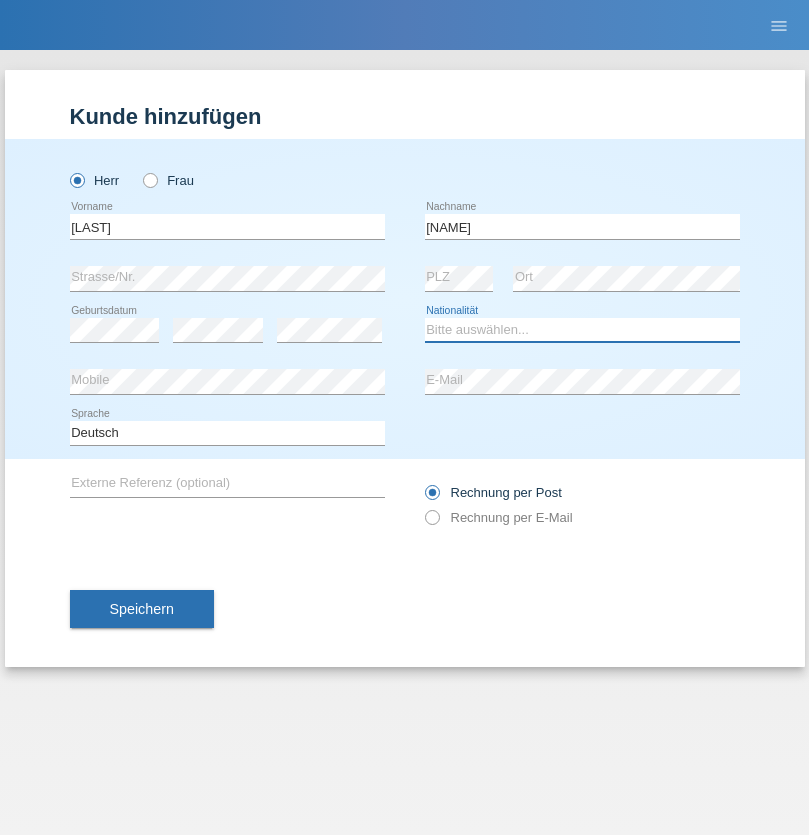 select on "CH" 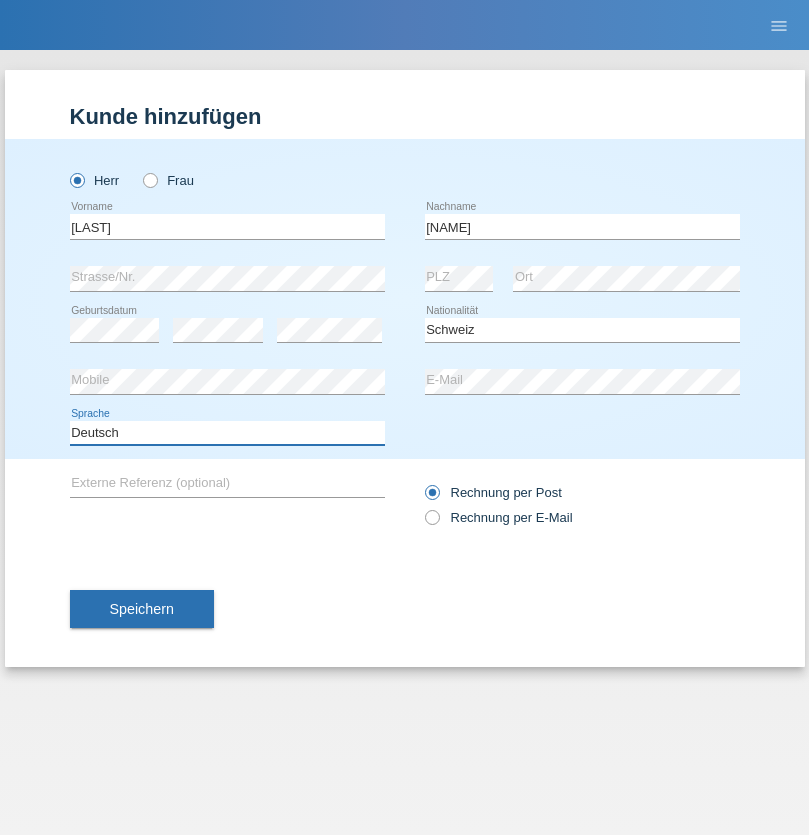 select on "en" 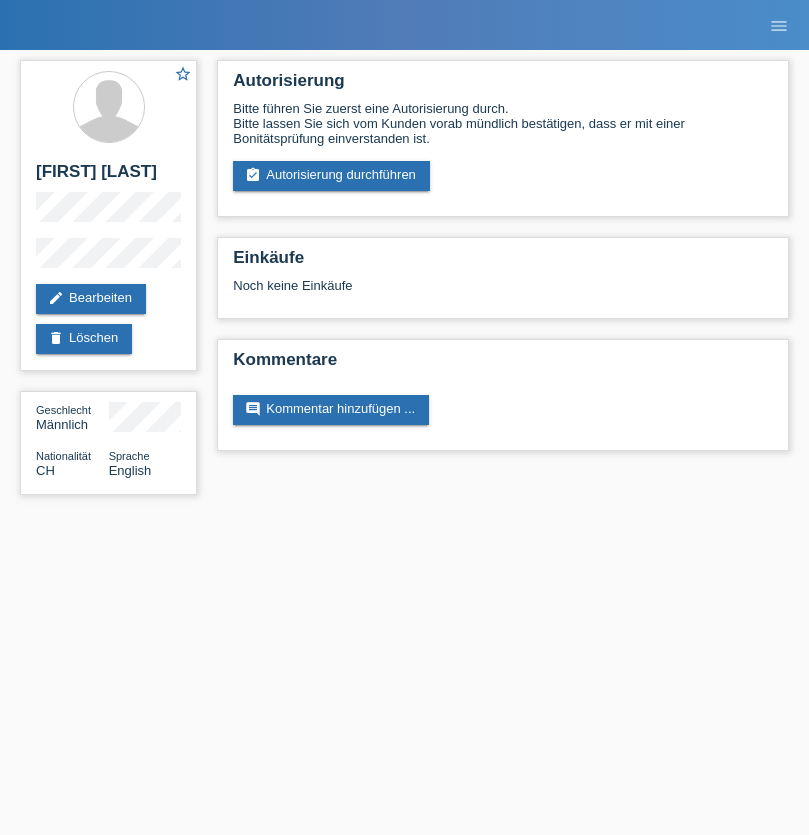 scroll, scrollTop: 0, scrollLeft: 0, axis: both 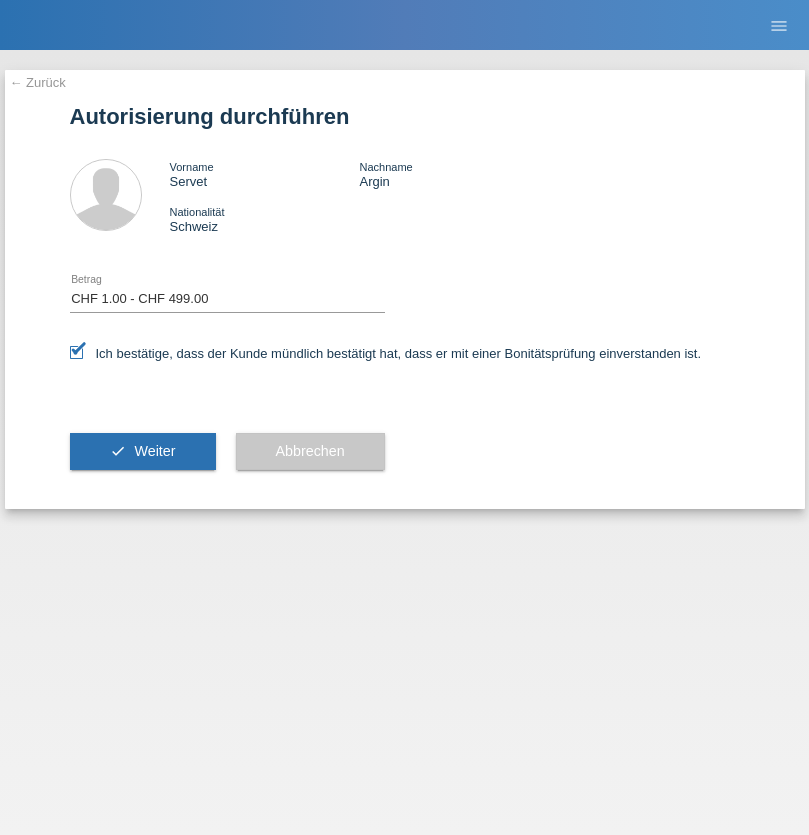 select on "1" 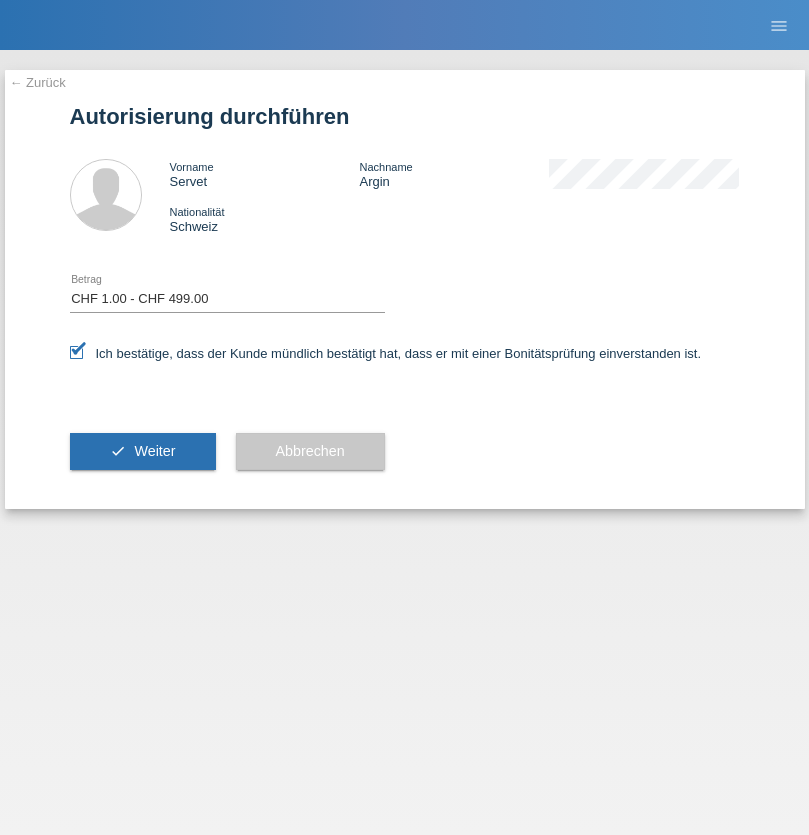 scroll, scrollTop: 0, scrollLeft: 0, axis: both 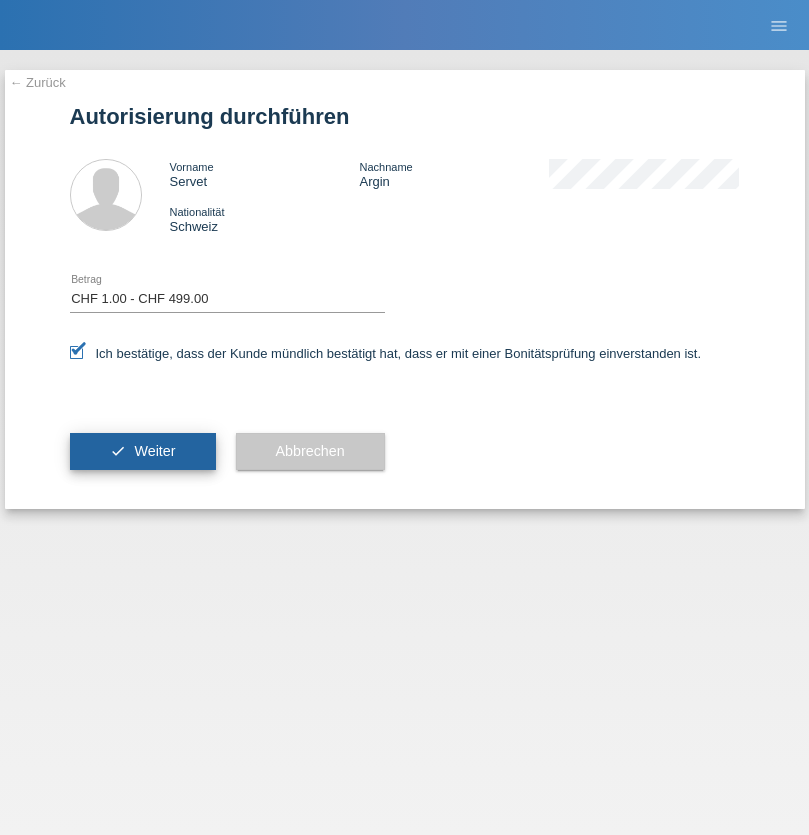click on "Weiter" at bounding box center (154, 451) 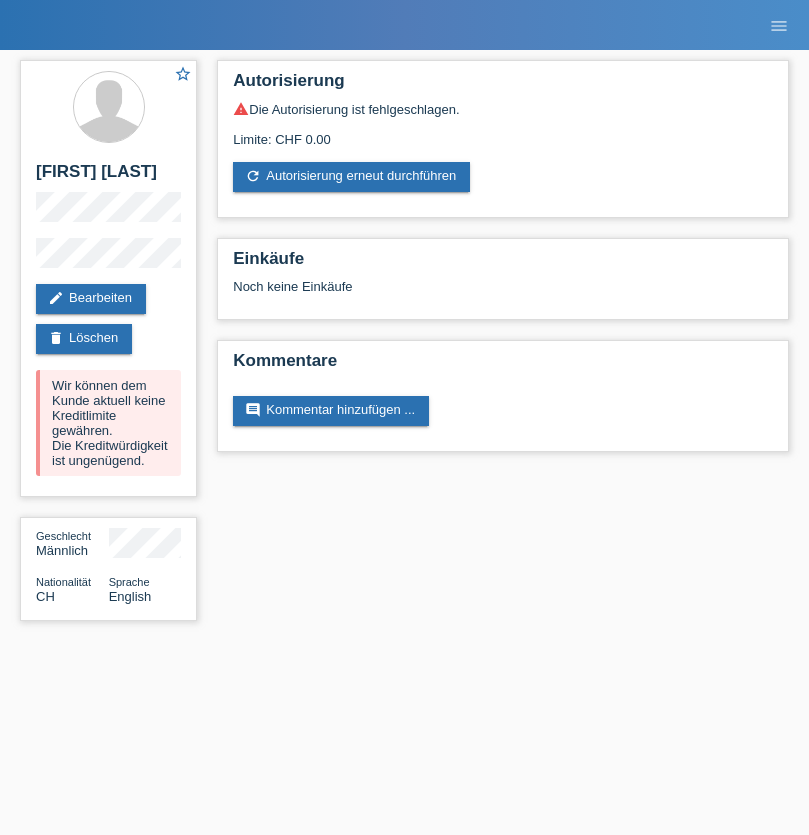 scroll, scrollTop: 0, scrollLeft: 0, axis: both 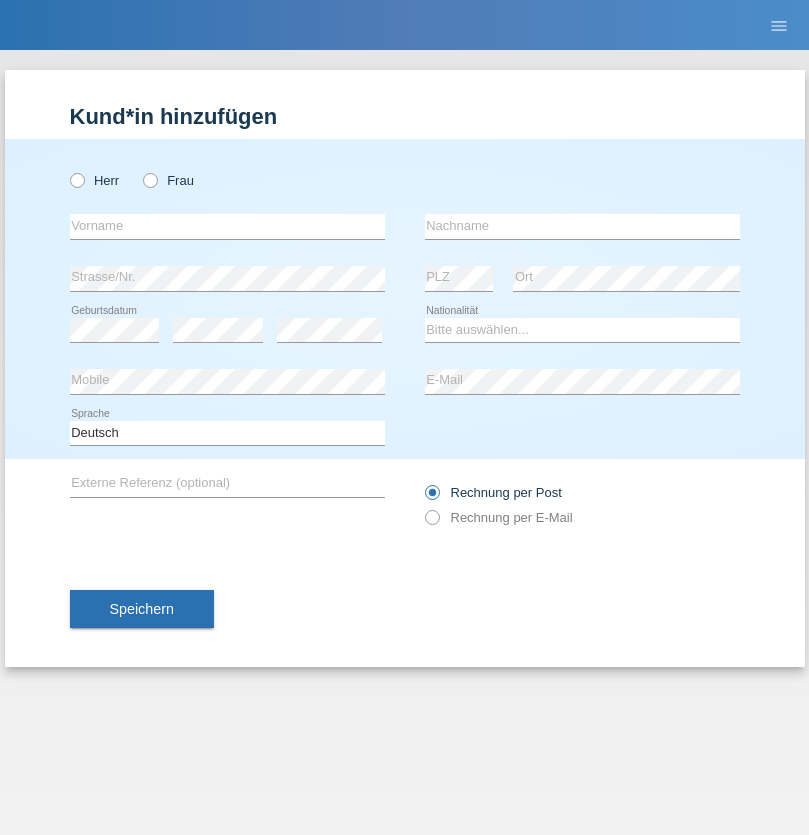 radio on "true" 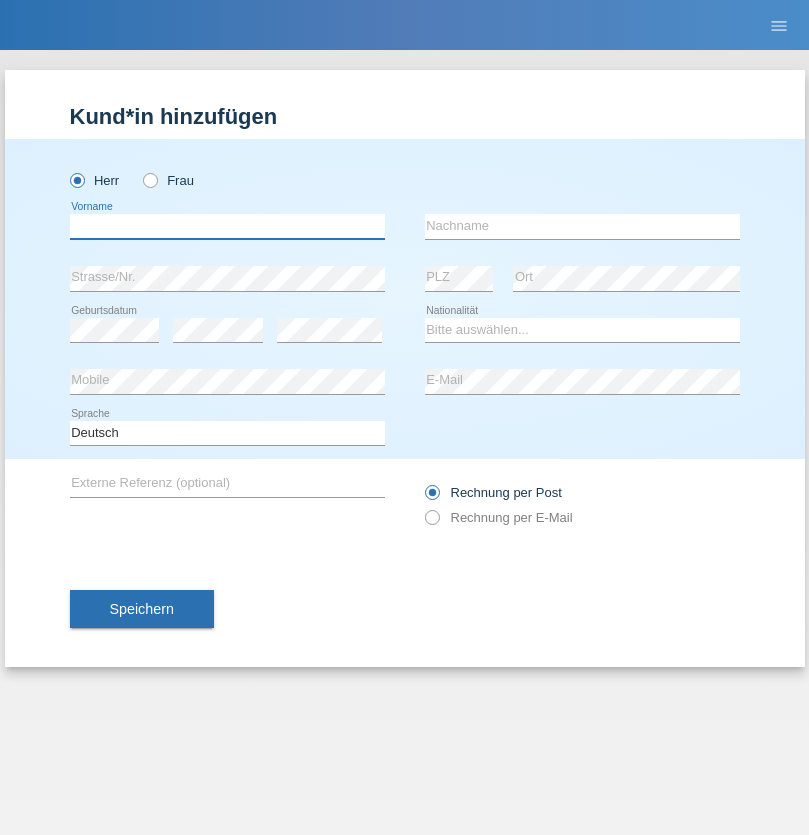 click at bounding box center [227, 226] 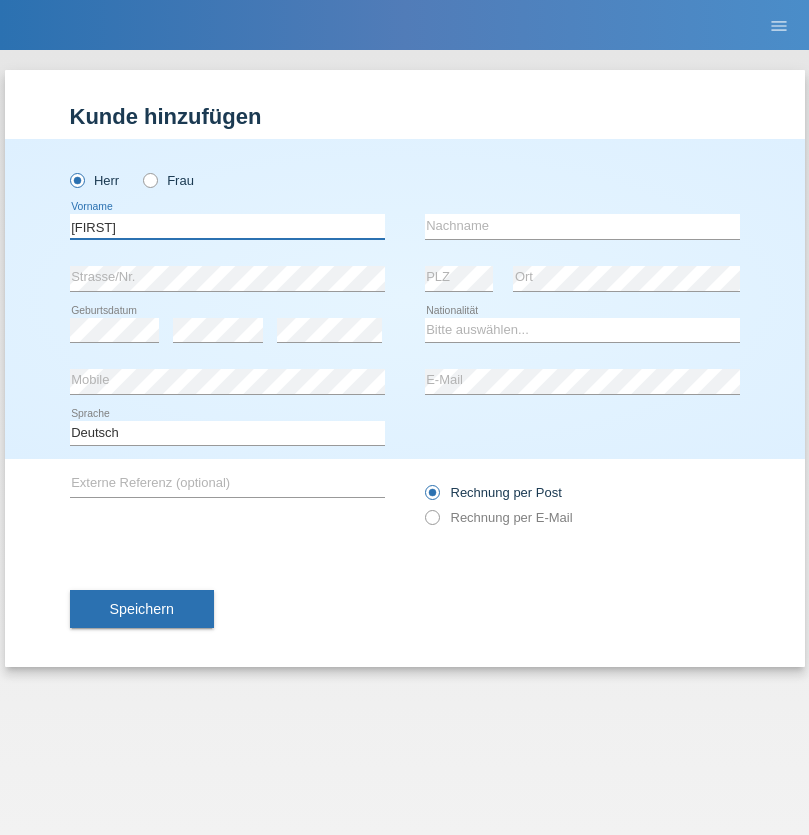 type on "[FIRST]" 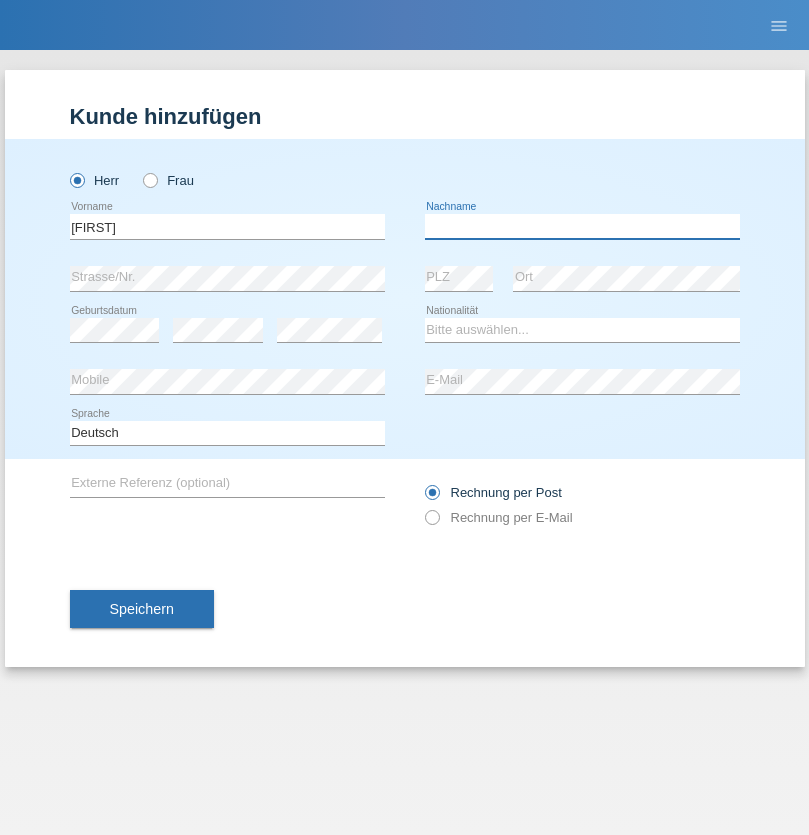 click at bounding box center (582, 226) 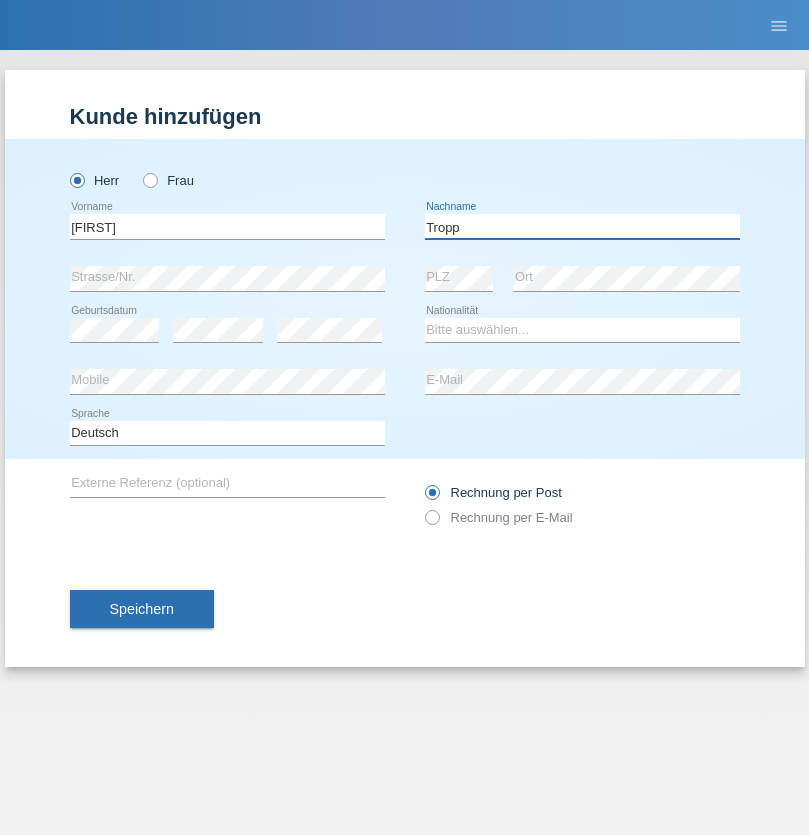 type on "Tropp" 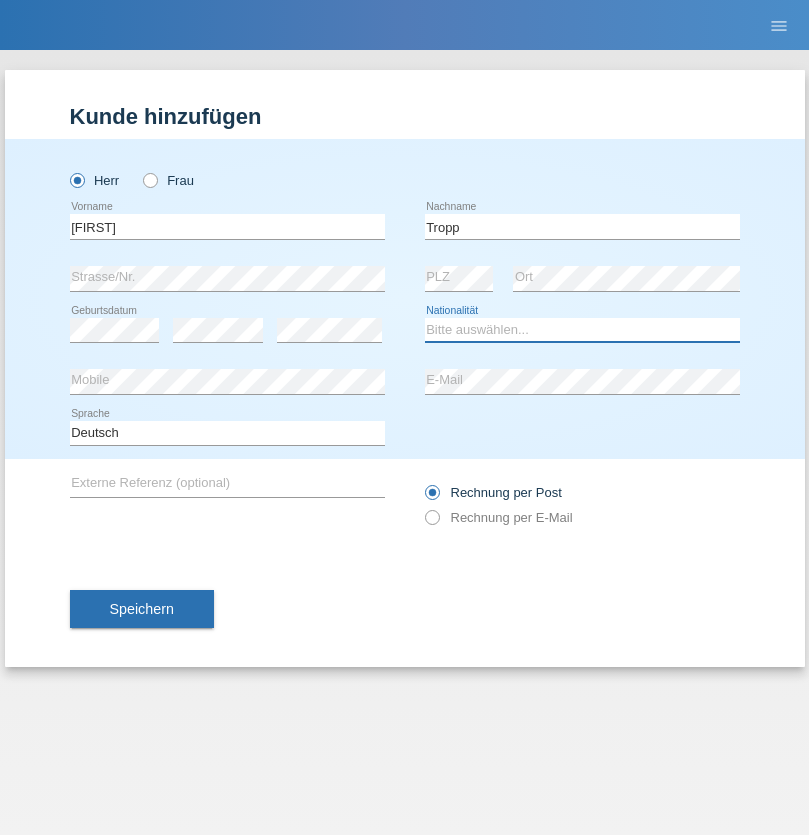 select on "SK" 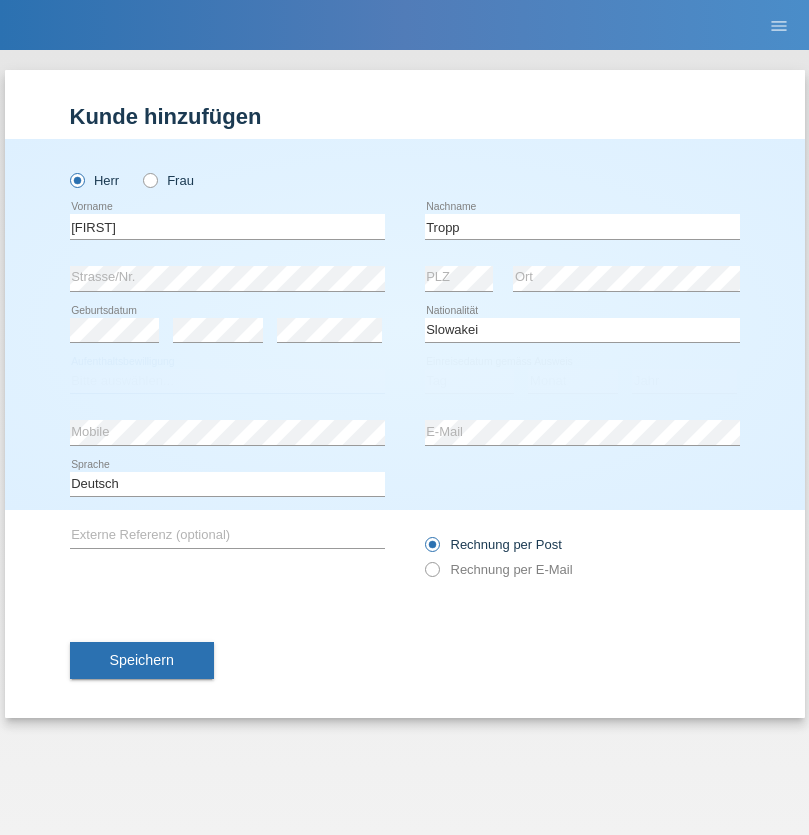 select on "C" 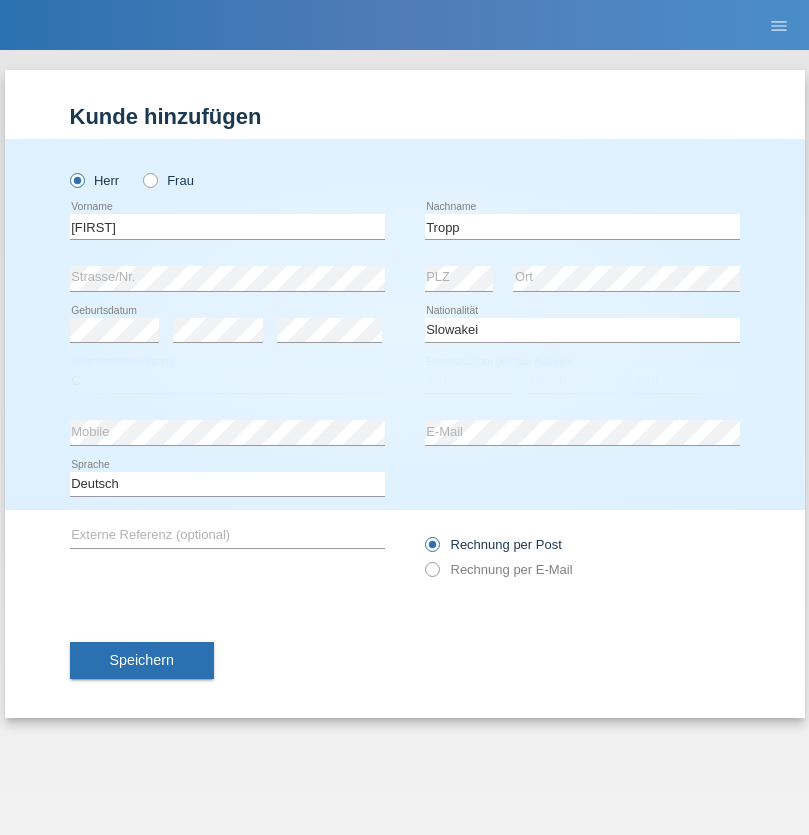 select on "07" 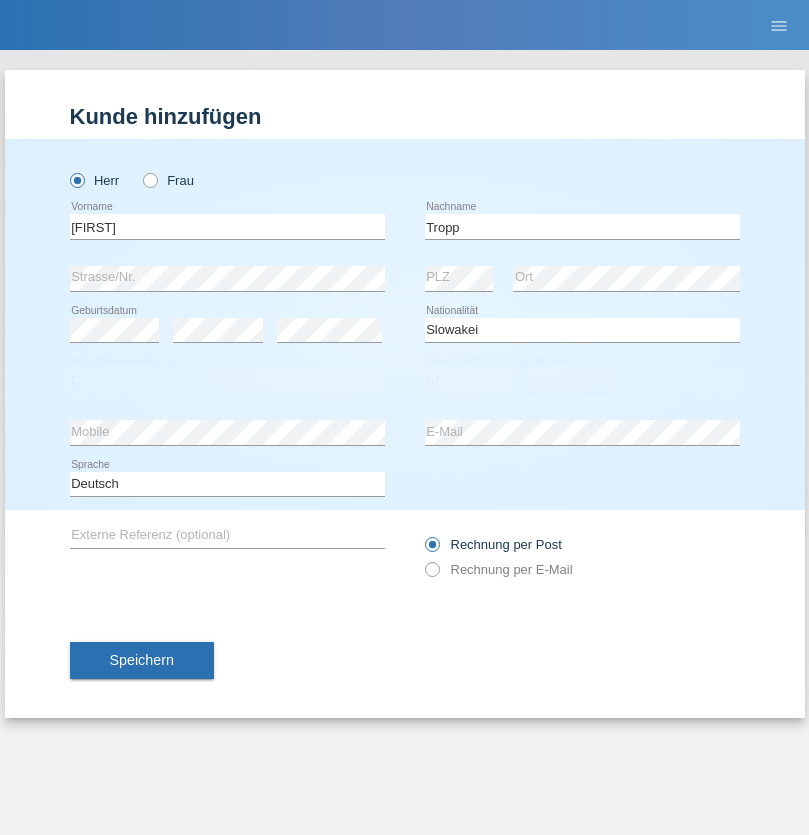 select on "08" 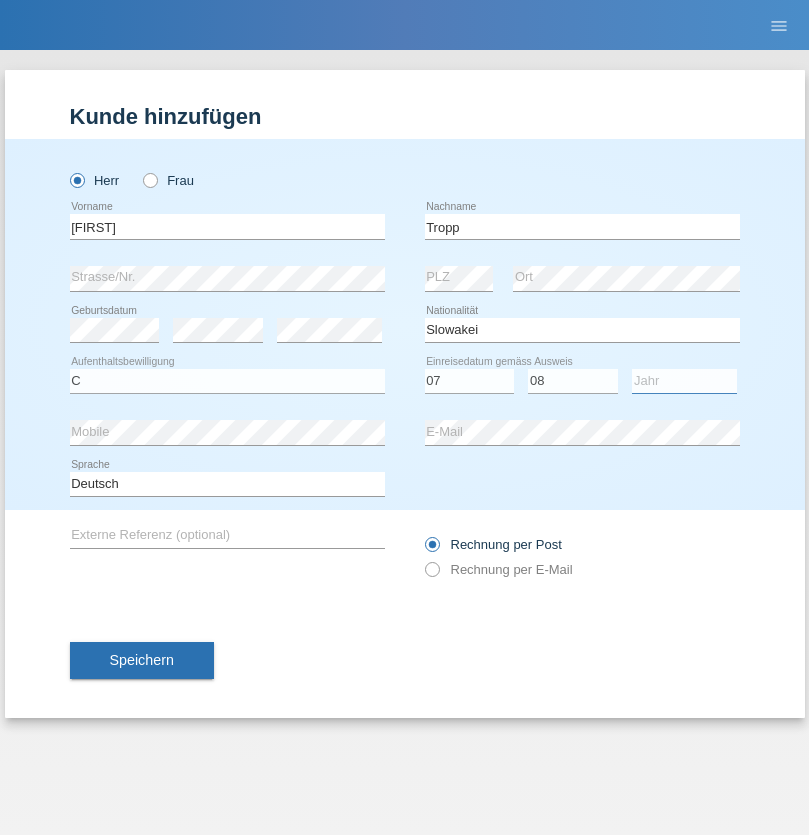 select on "2021" 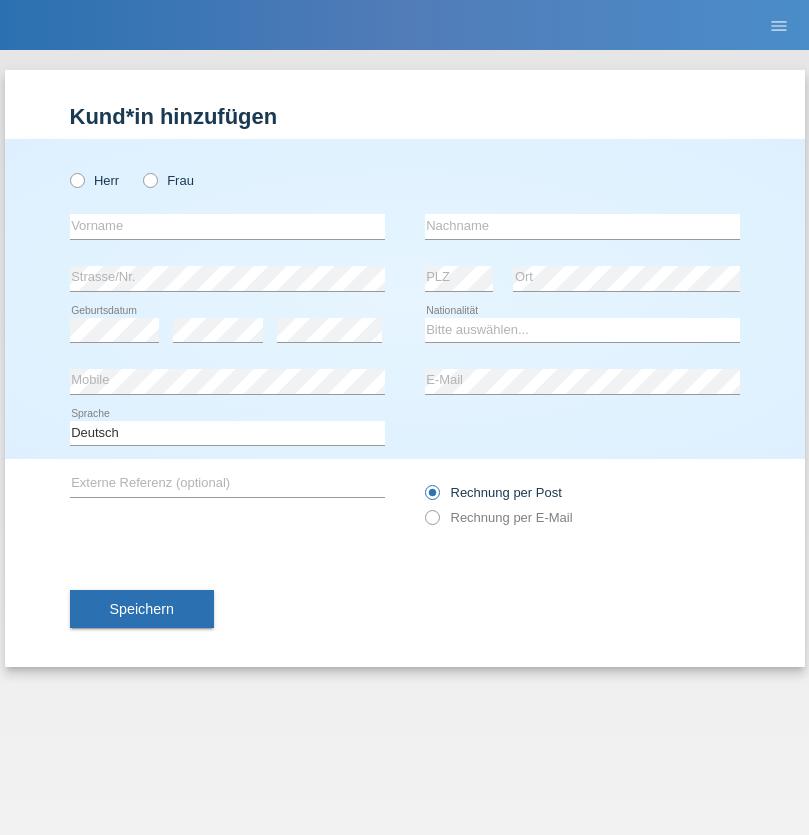 scroll, scrollTop: 0, scrollLeft: 0, axis: both 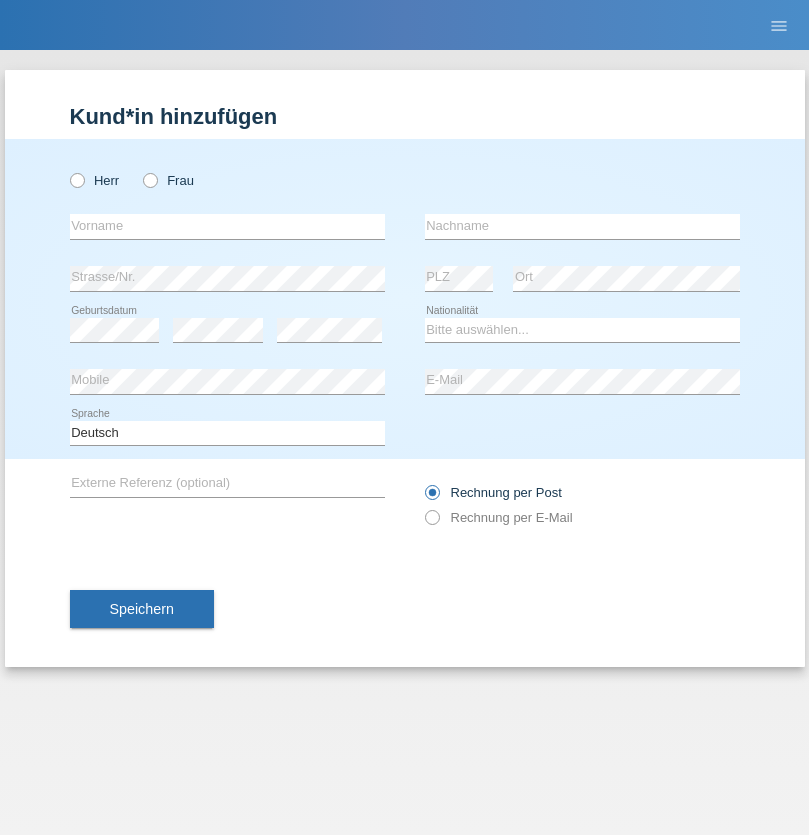 radio on "true" 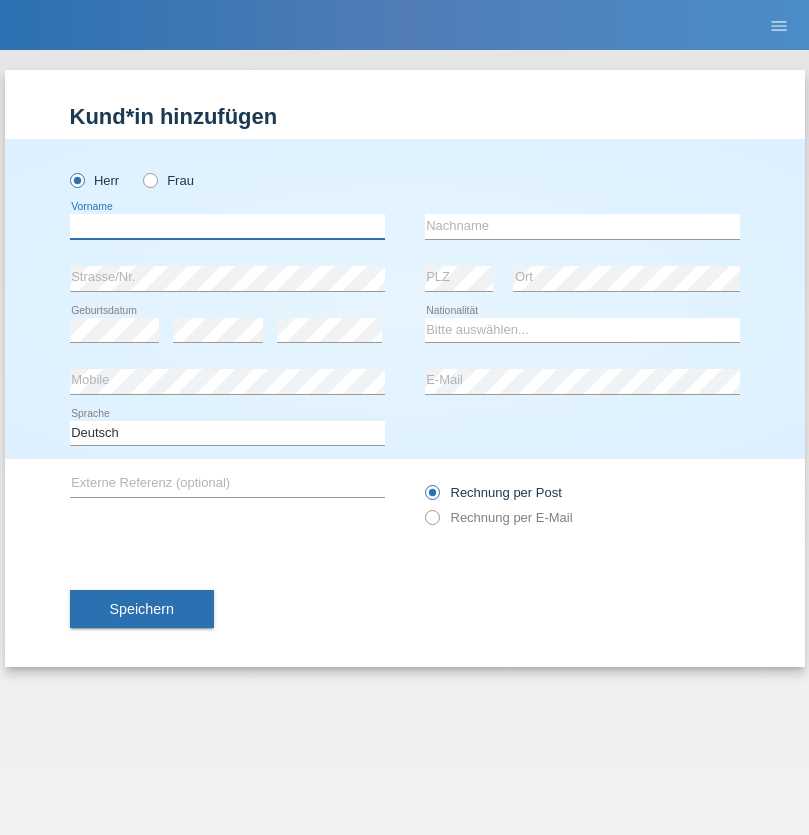 click at bounding box center (227, 226) 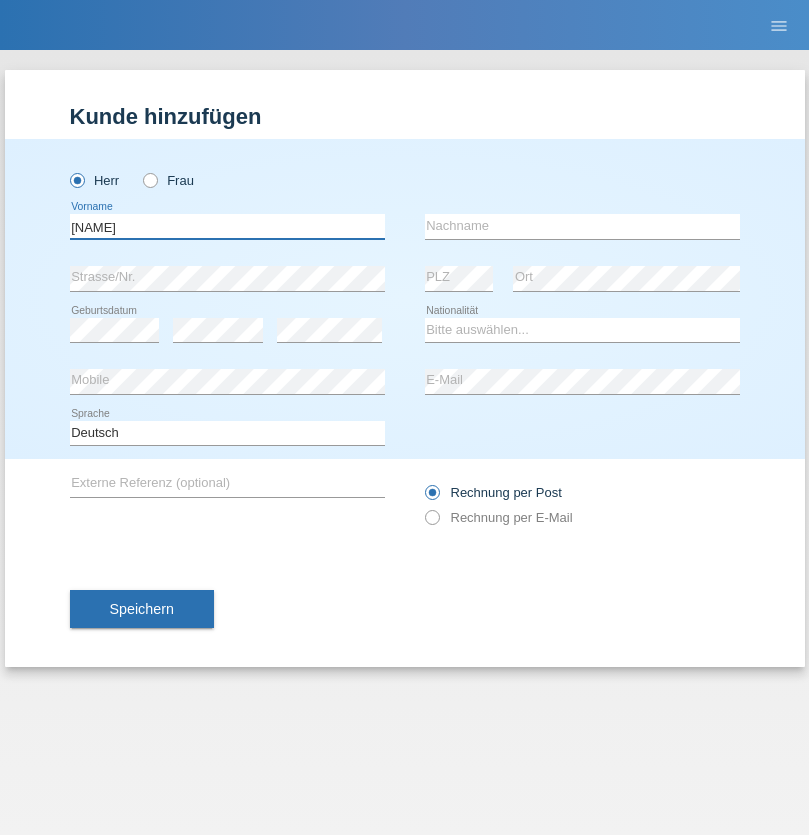 type on "[NAME]" 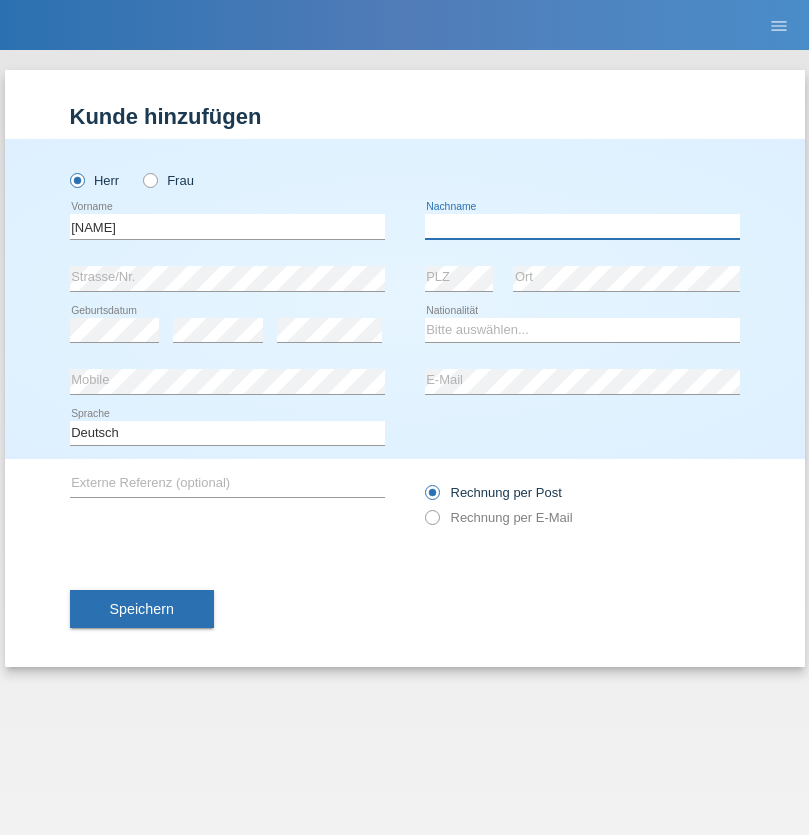 click at bounding box center (582, 226) 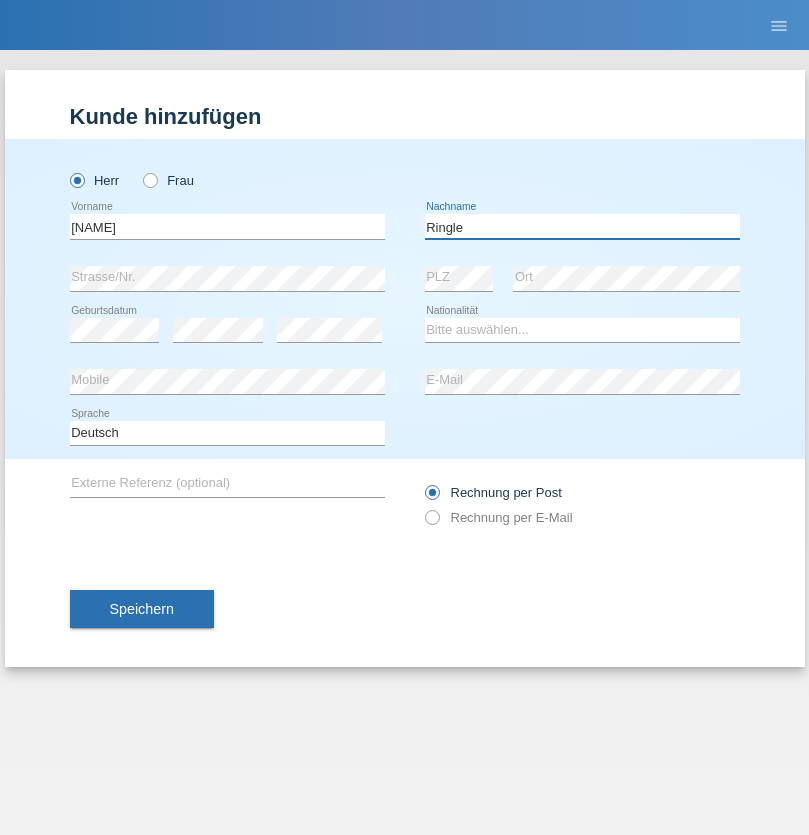 type on "Ringle" 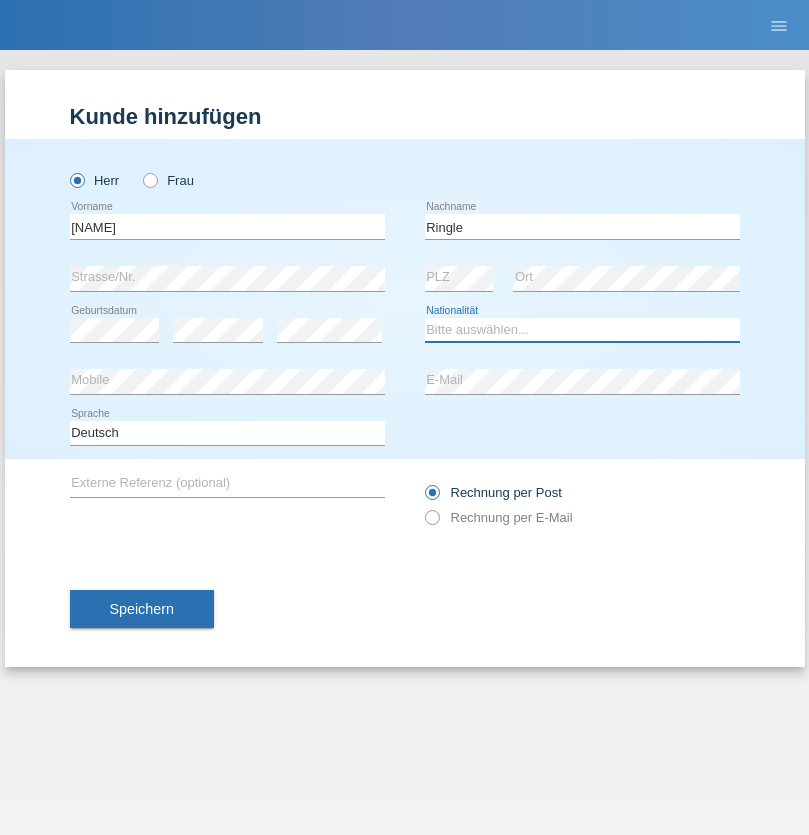 select on "DE" 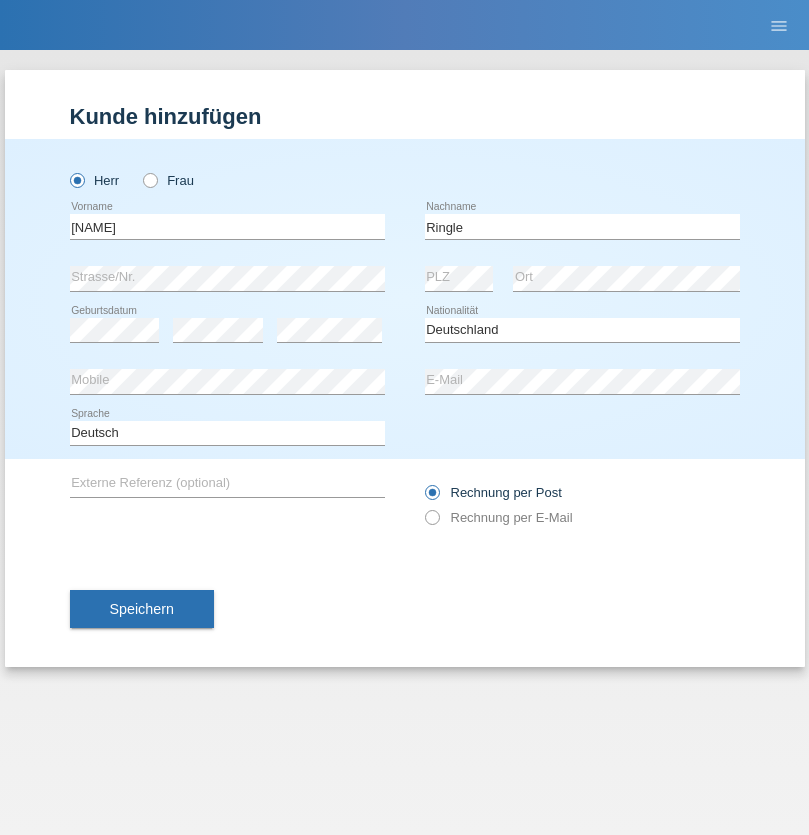 select on "C" 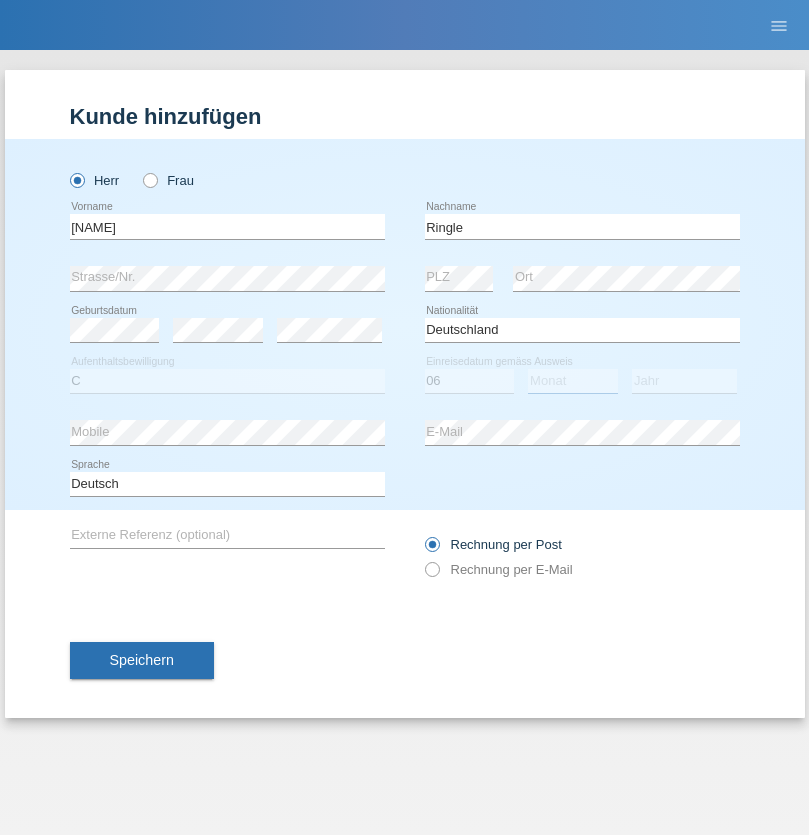 select on "01" 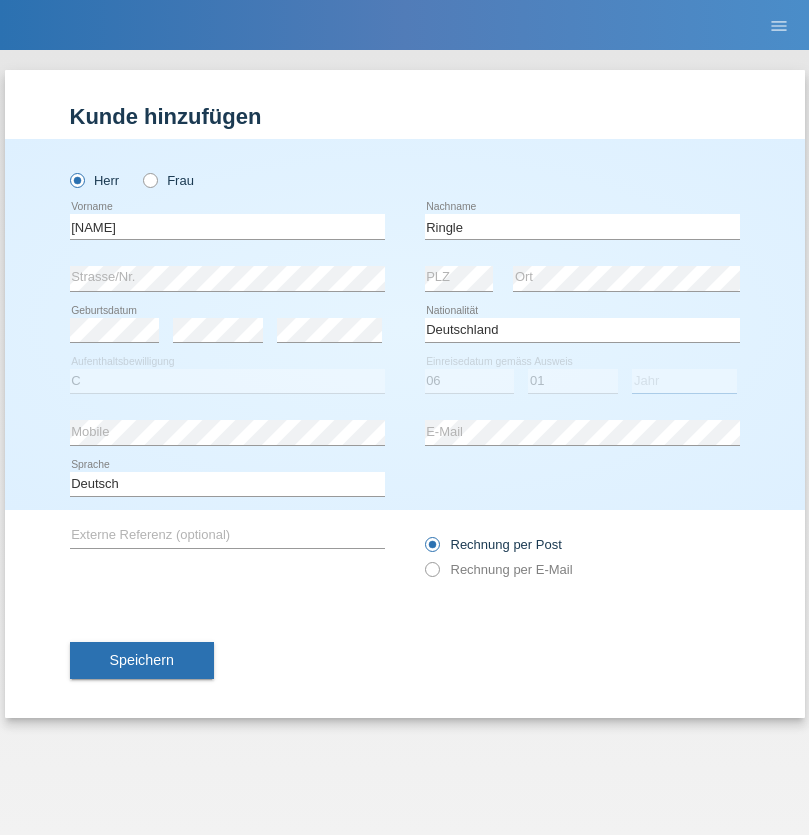 select on "2021" 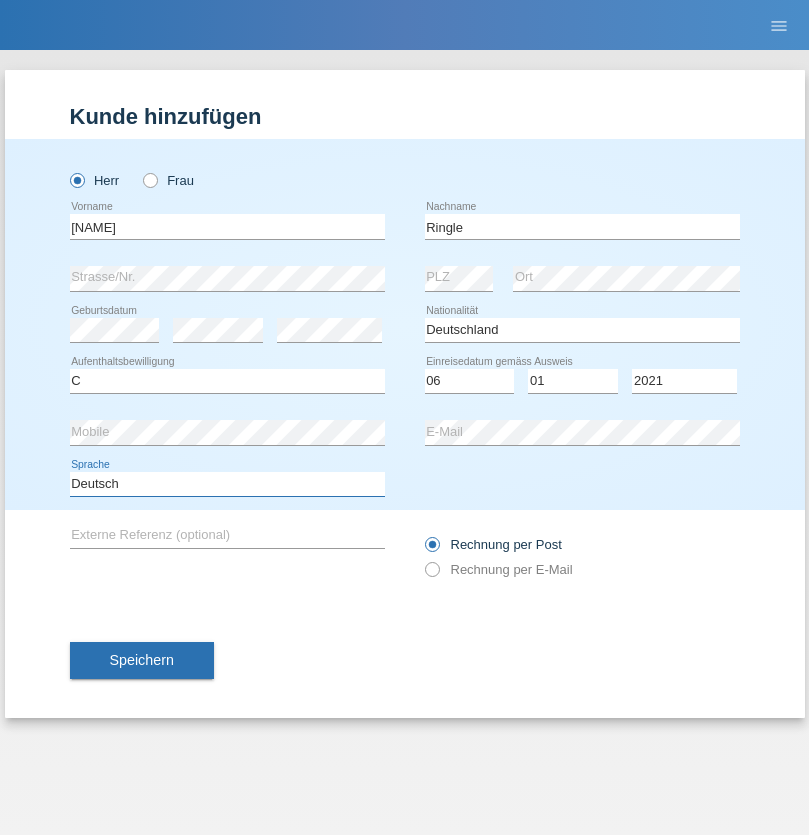 select on "en" 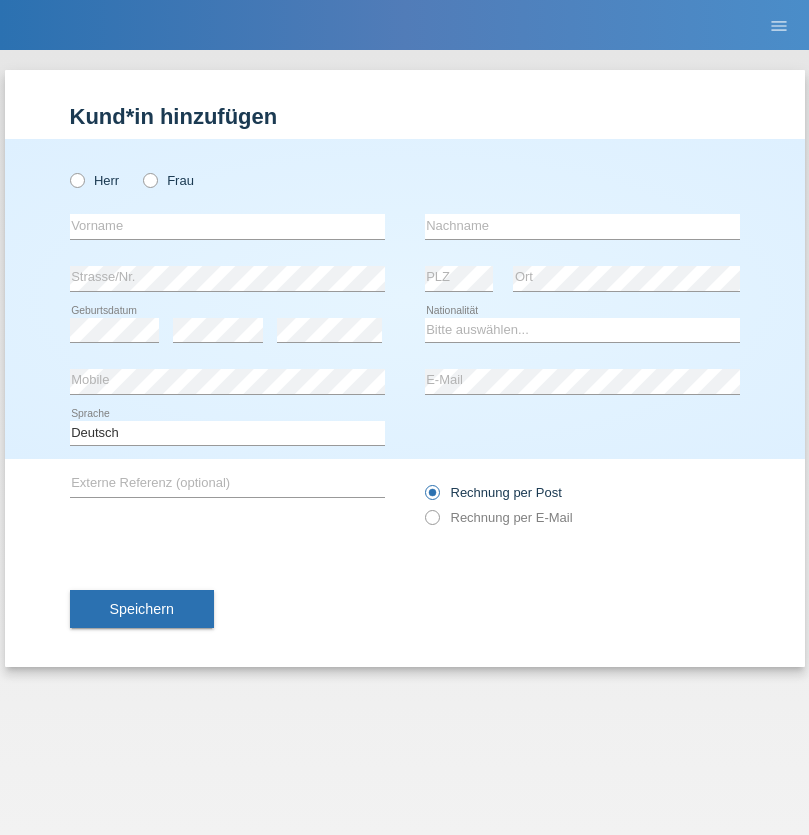 scroll, scrollTop: 0, scrollLeft: 0, axis: both 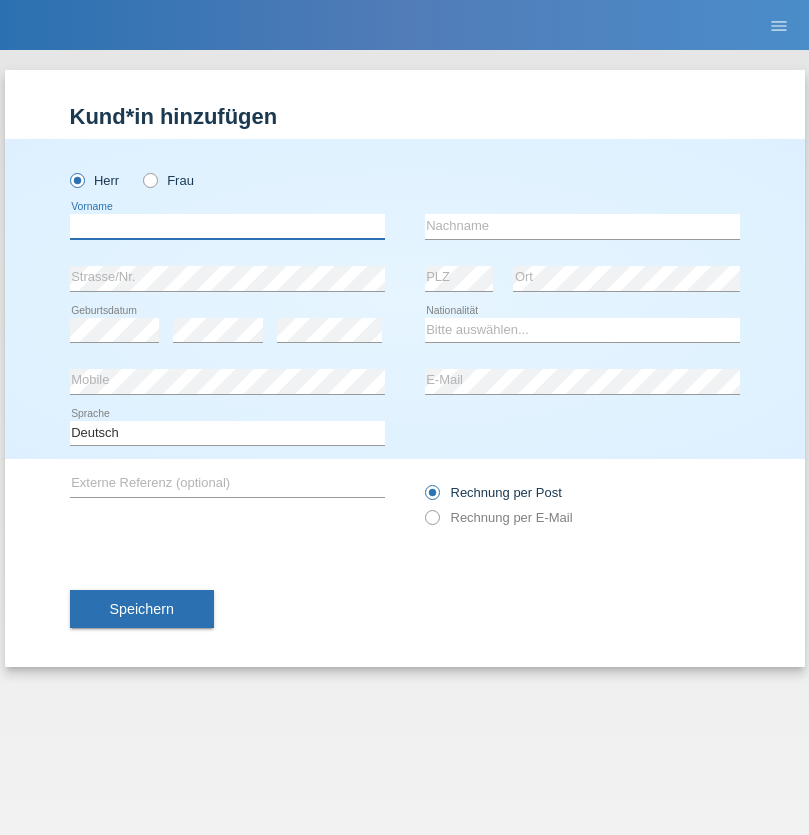 click at bounding box center [227, 226] 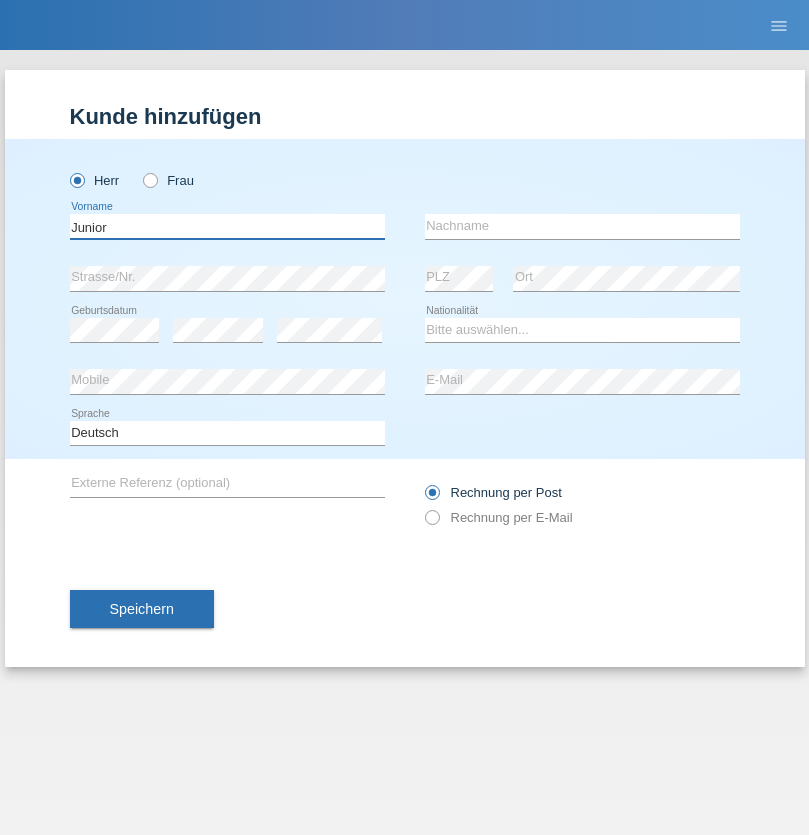 type on "Junior" 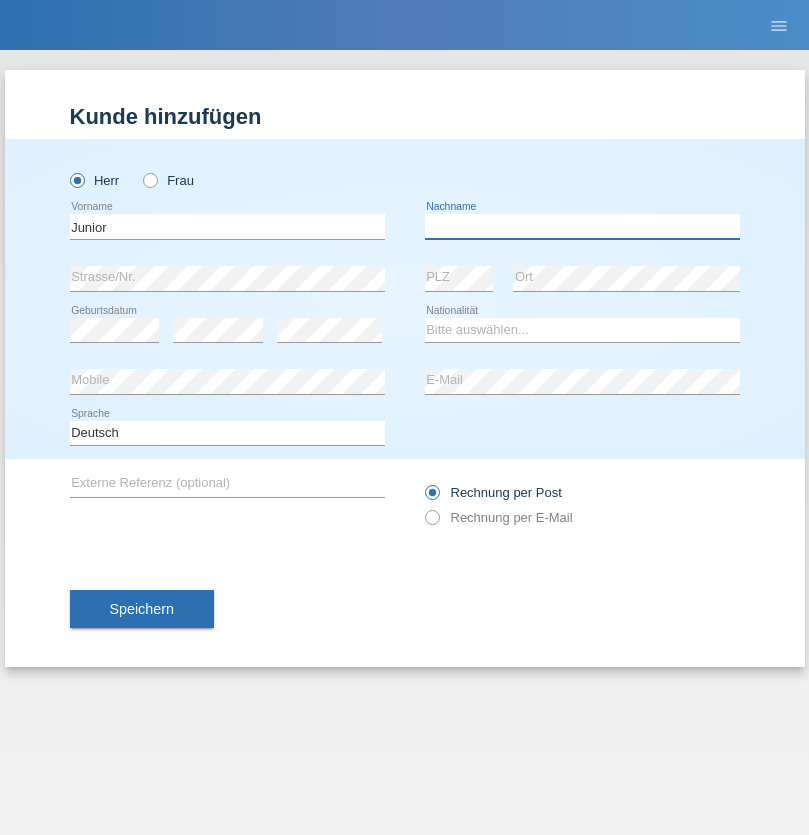 click at bounding box center [582, 226] 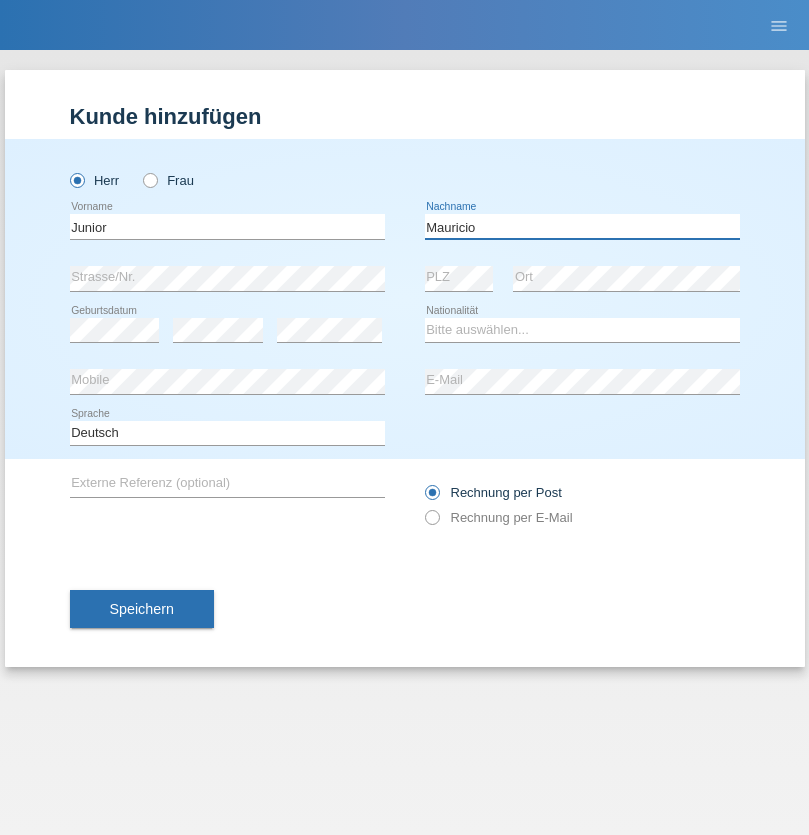 type on "Mauricio" 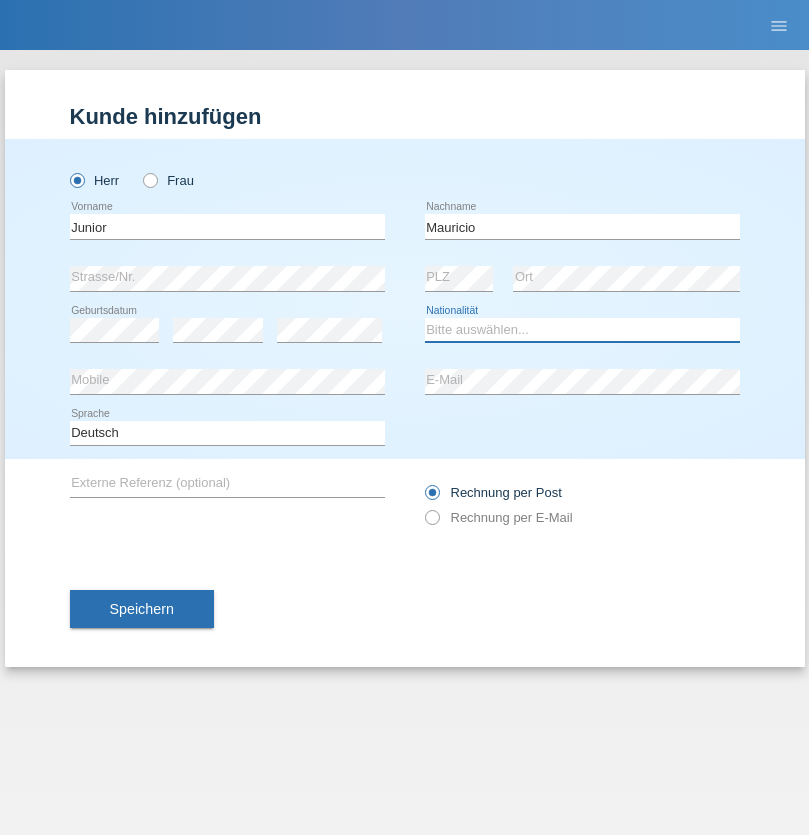 select on "CH" 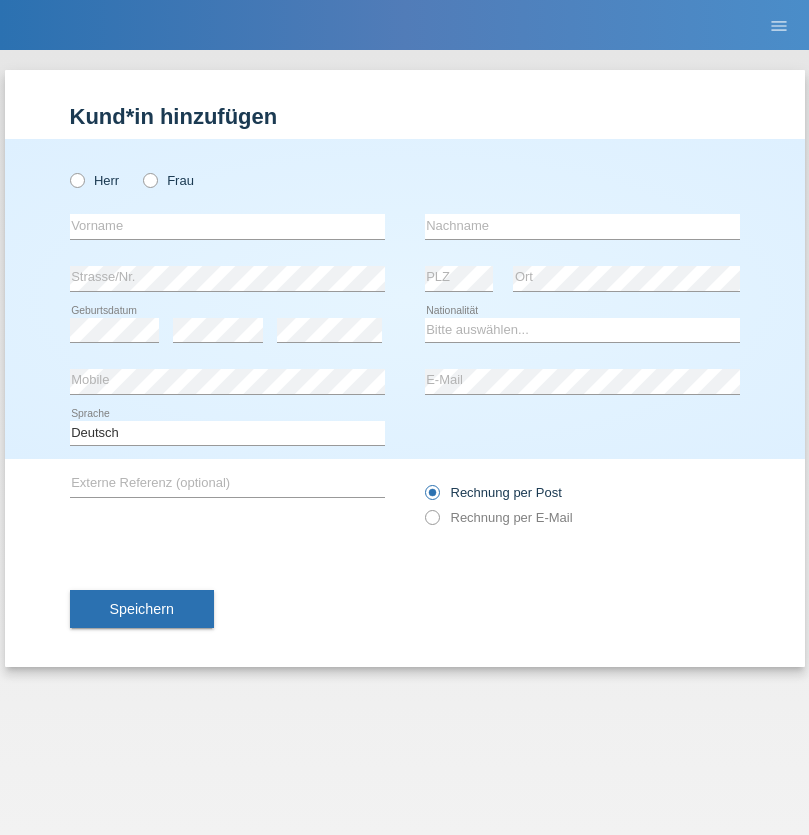 scroll, scrollTop: 0, scrollLeft: 0, axis: both 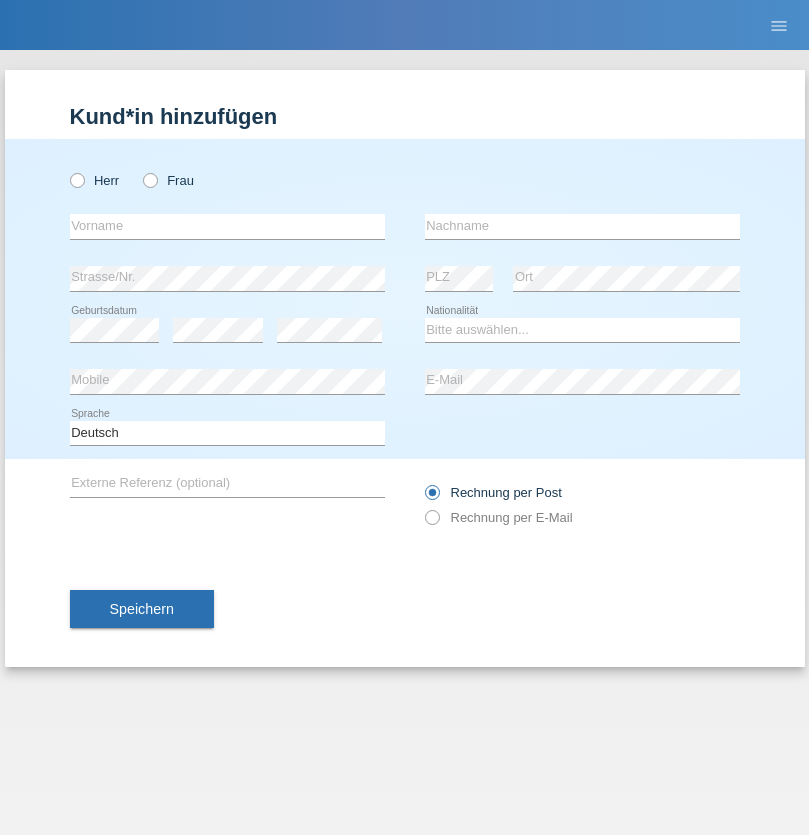 radio on "true" 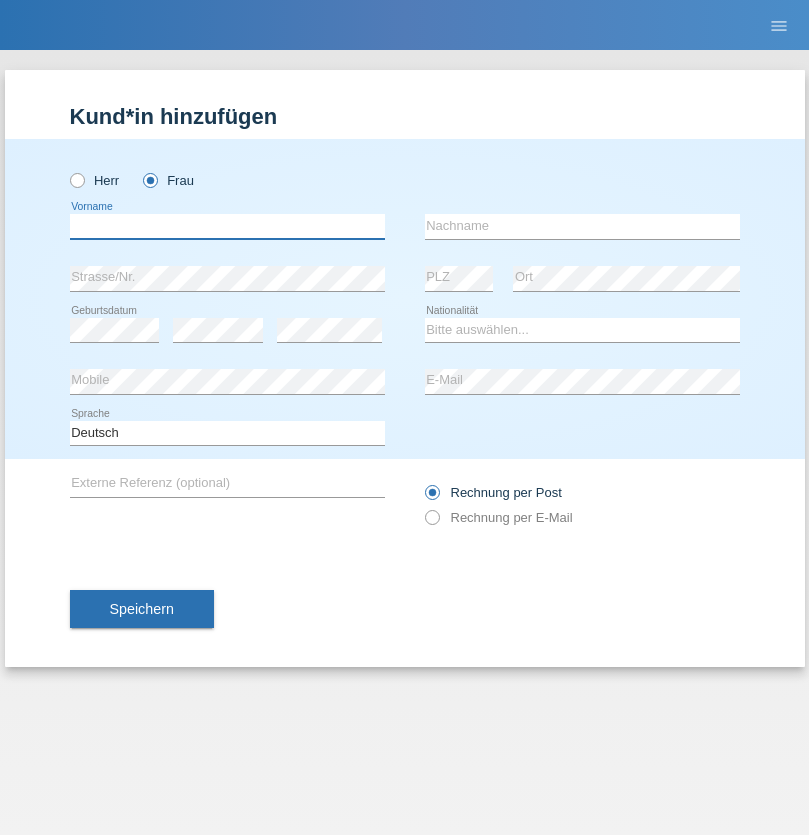 click at bounding box center [227, 226] 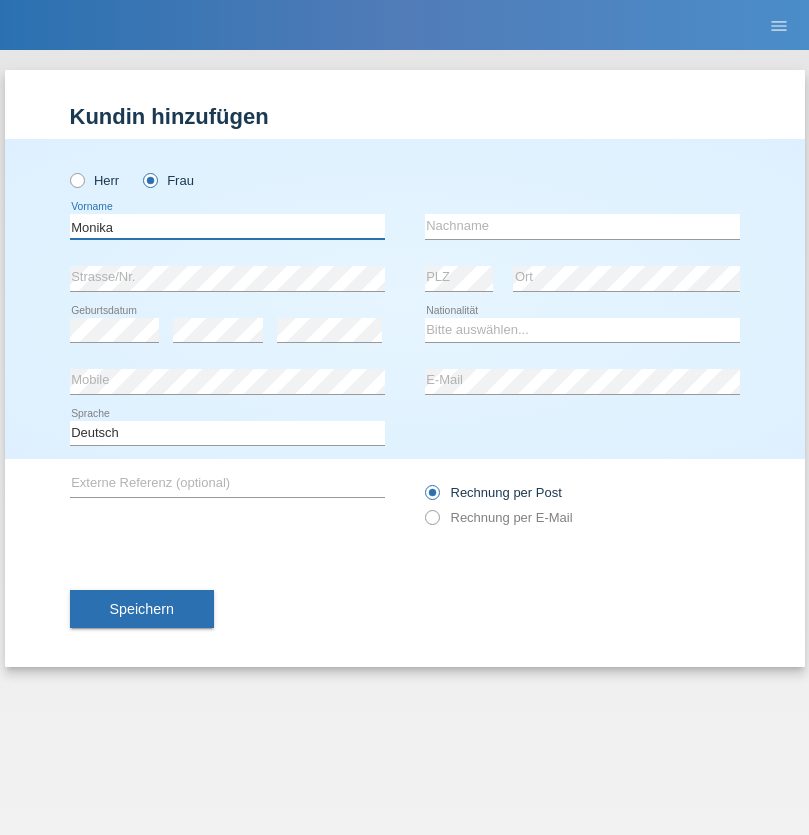 type on "Monika" 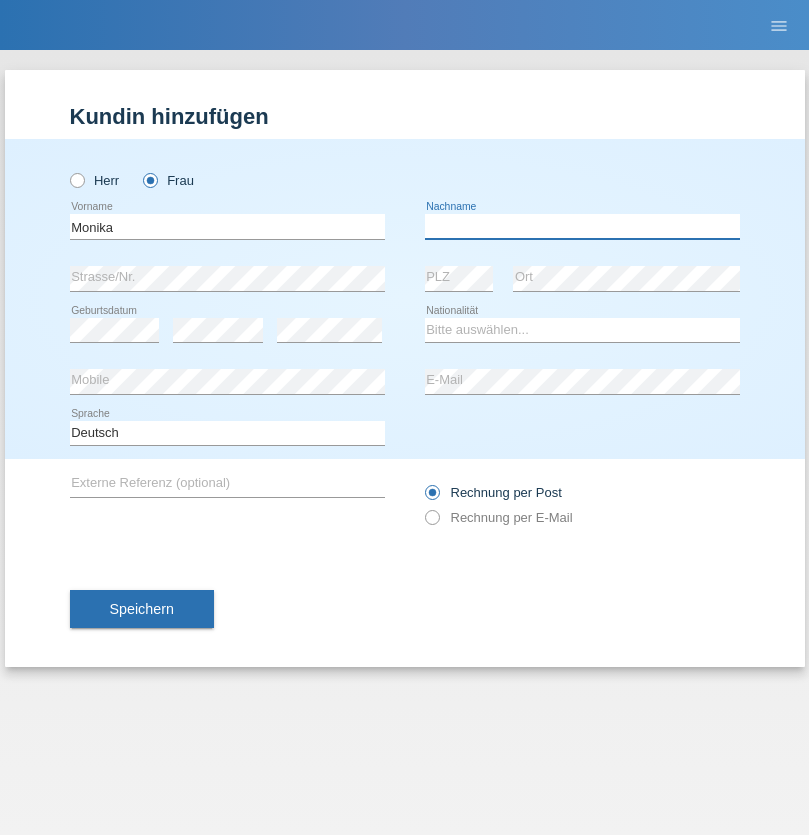 click at bounding box center [582, 226] 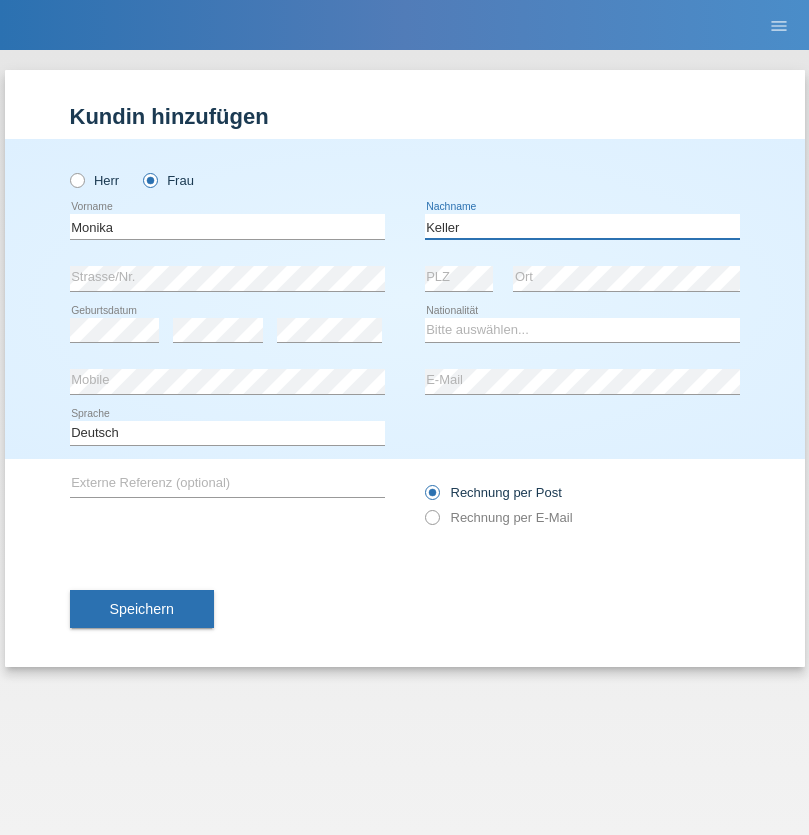 type on "Keller" 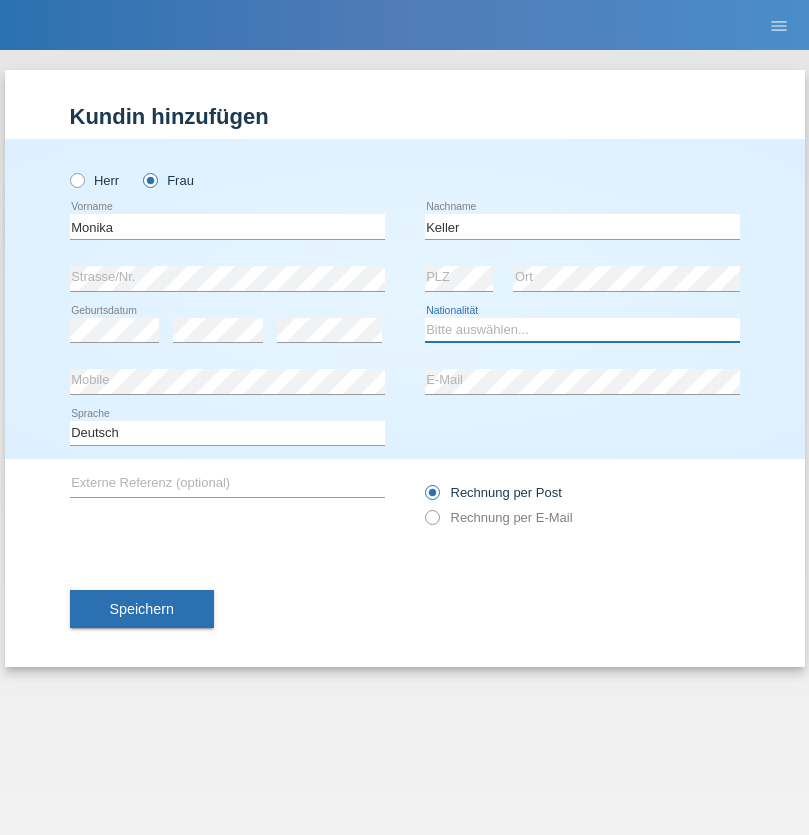 select on "CH" 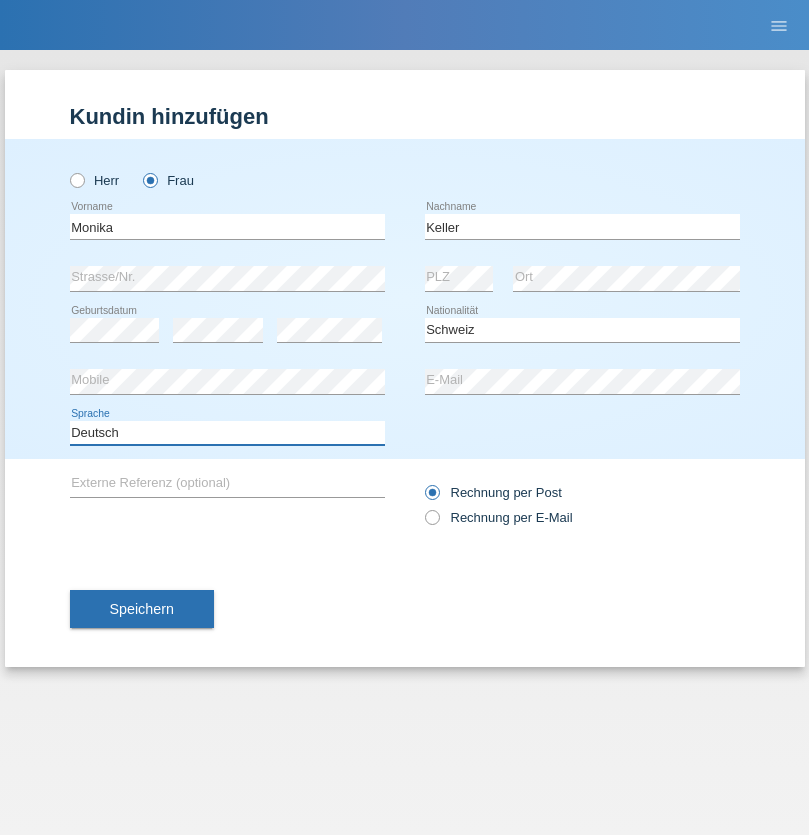 select on "en" 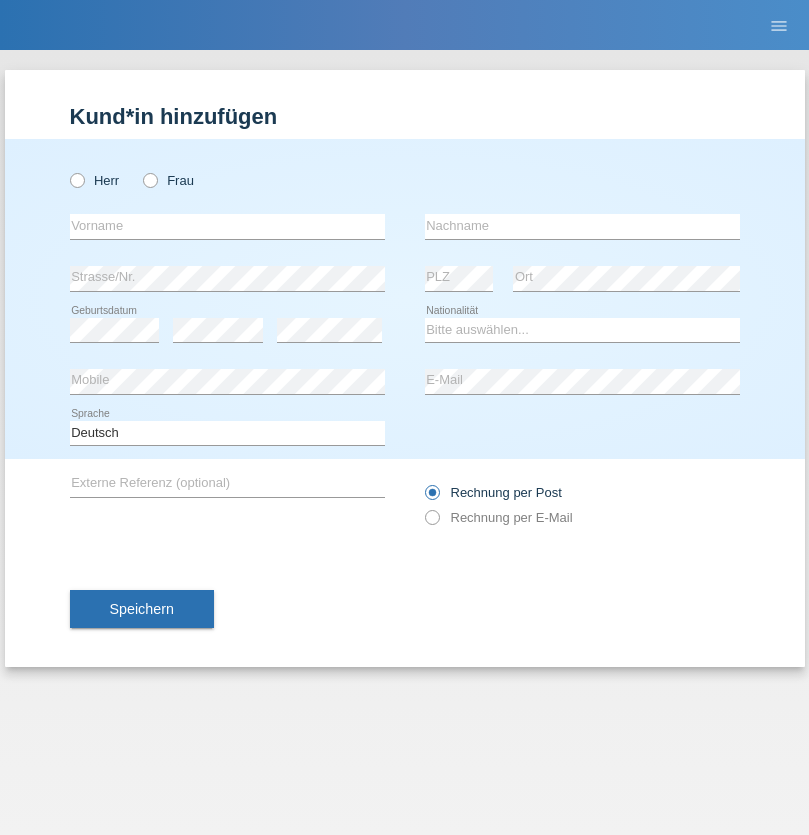 scroll, scrollTop: 0, scrollLeft: 0, axis: both 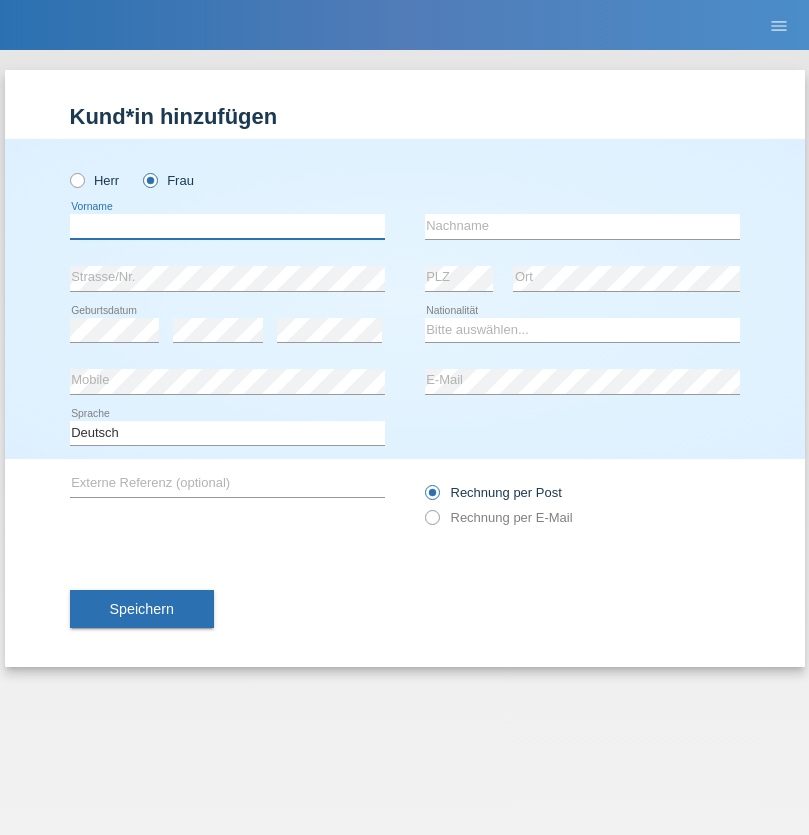 click at bounding box center (227, 226) 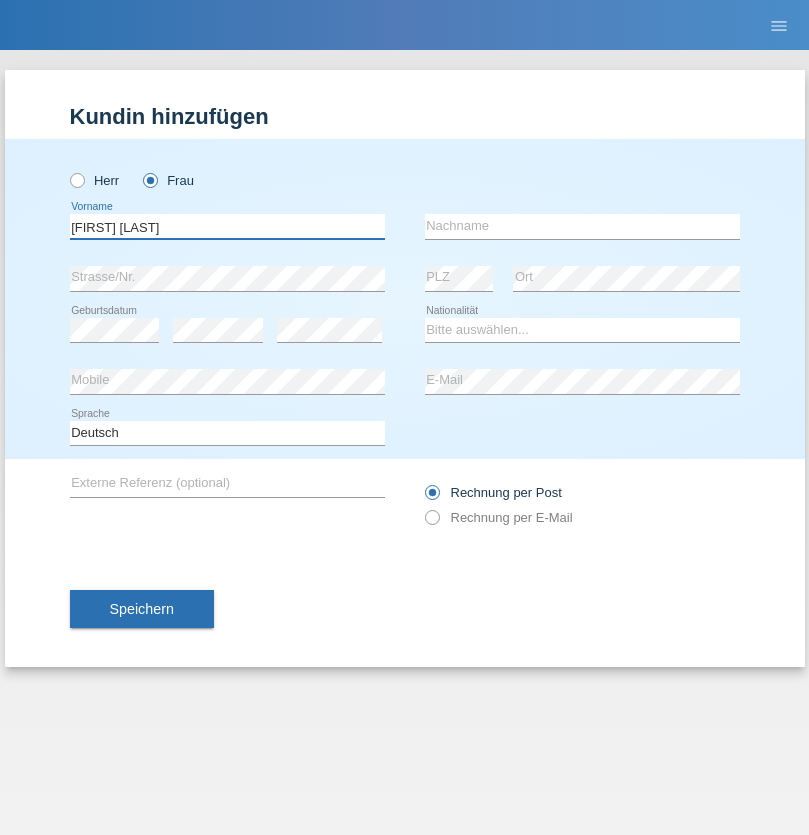 type on "[FIRST] [LAST]" 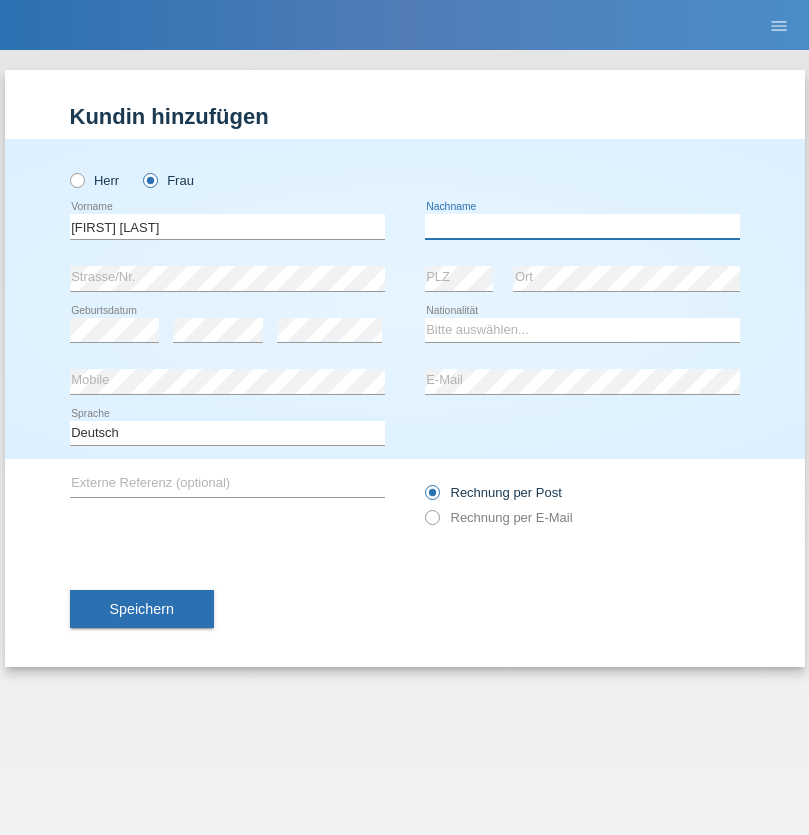 click at bounding box center (582, 226) 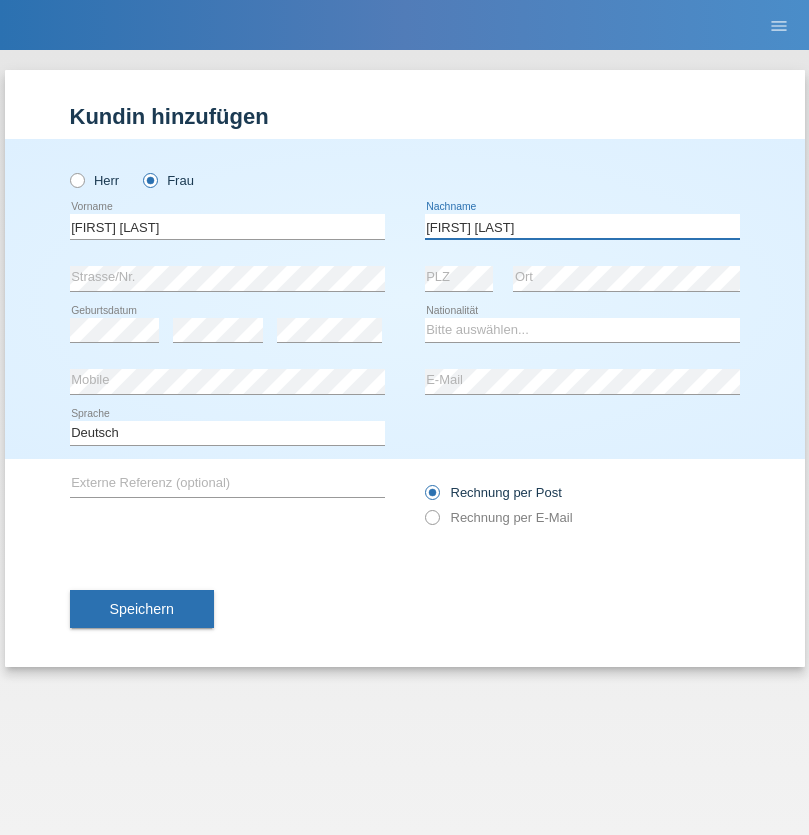 type on "[FIRST] [LAST]" 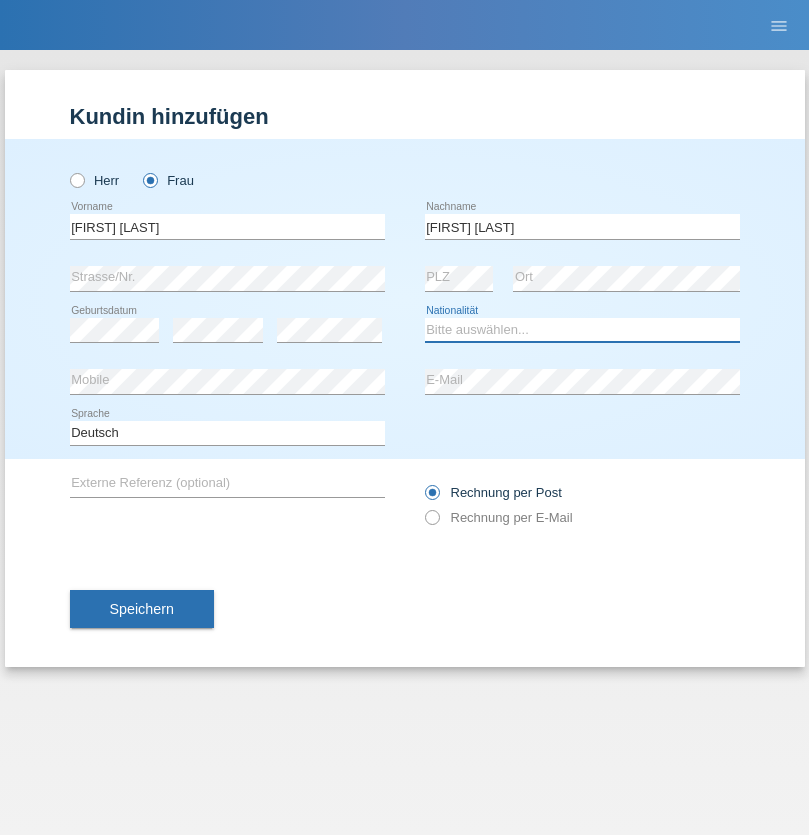 select on "CH" 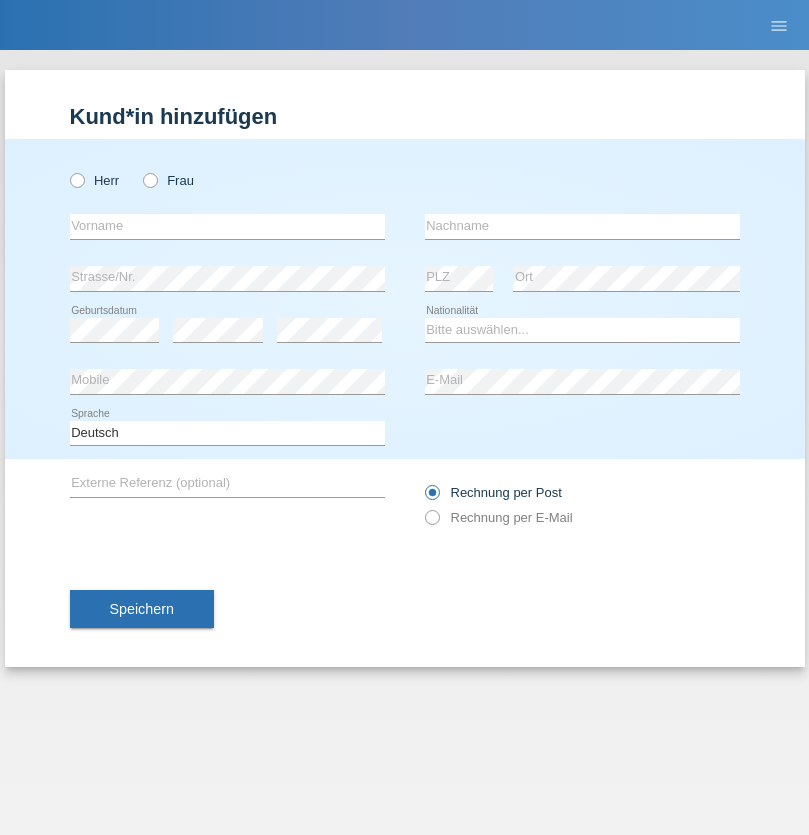 scroll, scrollTop: 0, scrollLeft: 0, axis: both 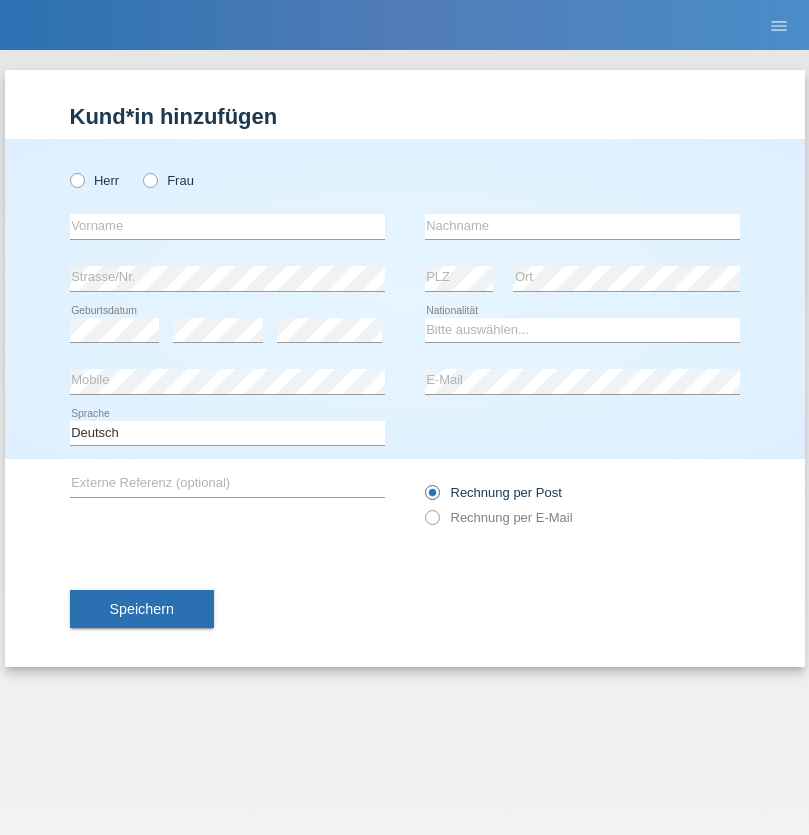 radio on "true" 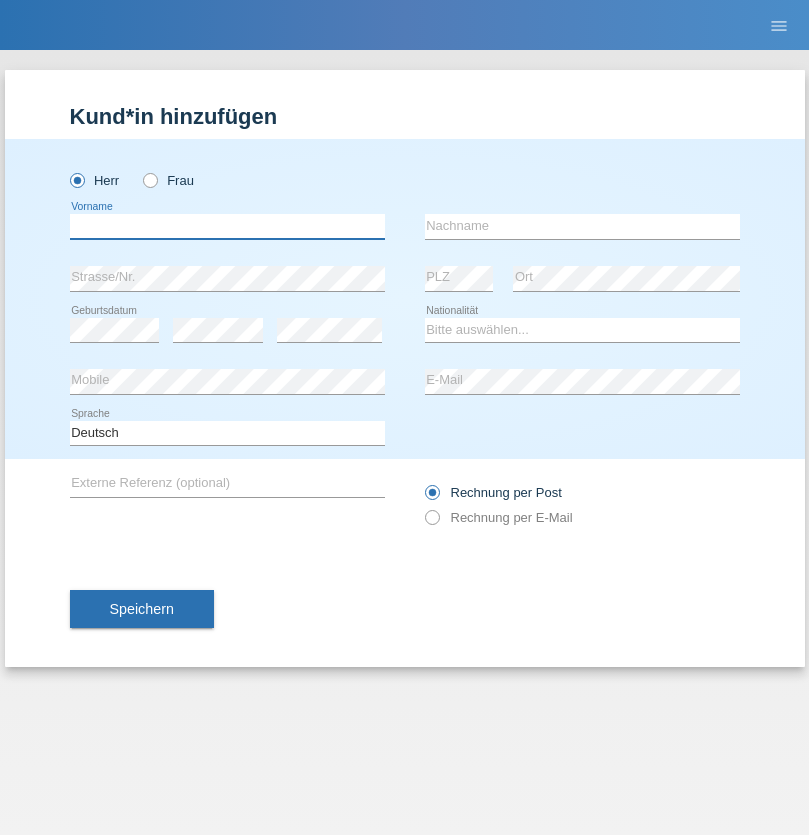 click at bounding box center [227, 226] 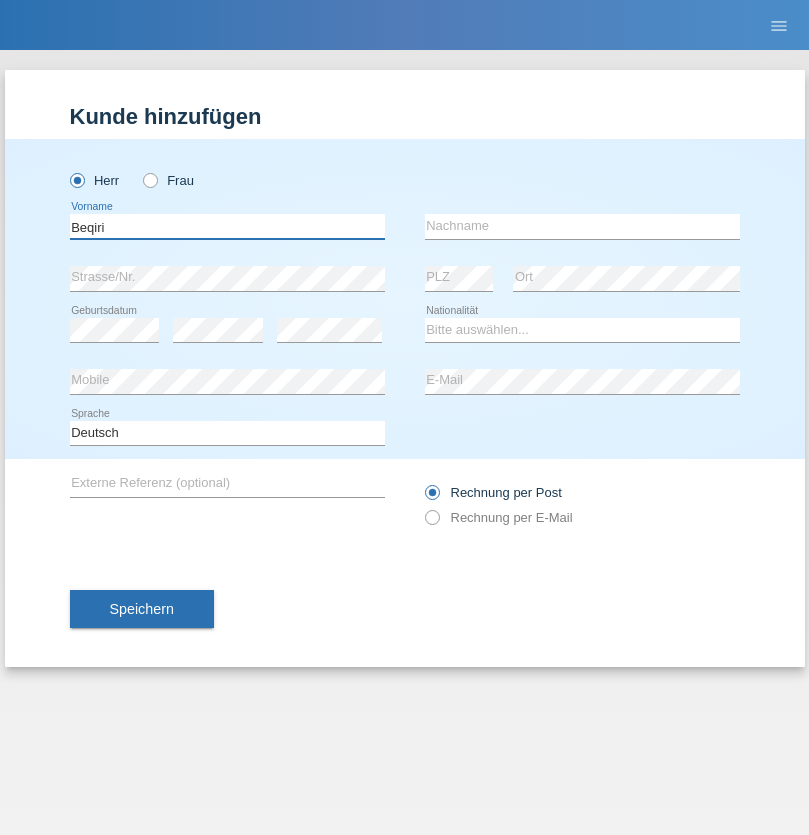 type on "Beqiri" 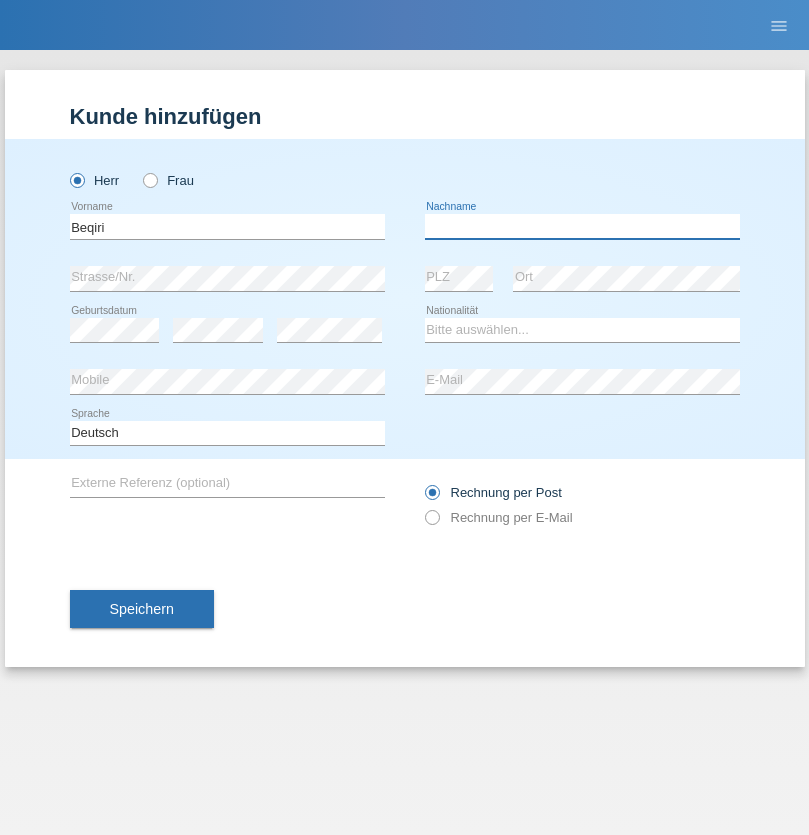 click at bounding box center (582, 226) 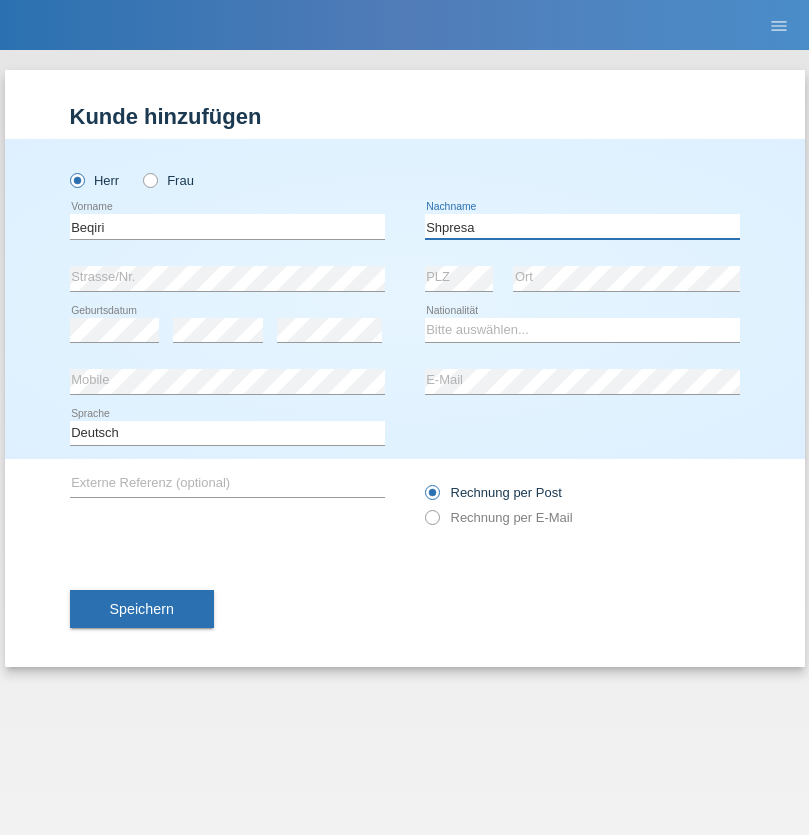 type on "Shpresa" 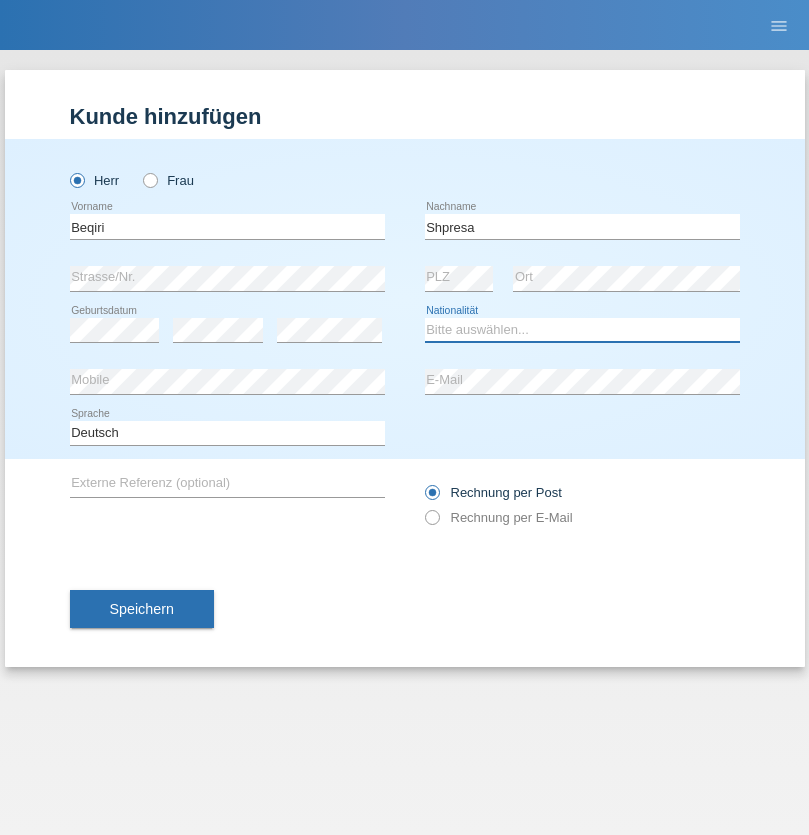 select on "XK" 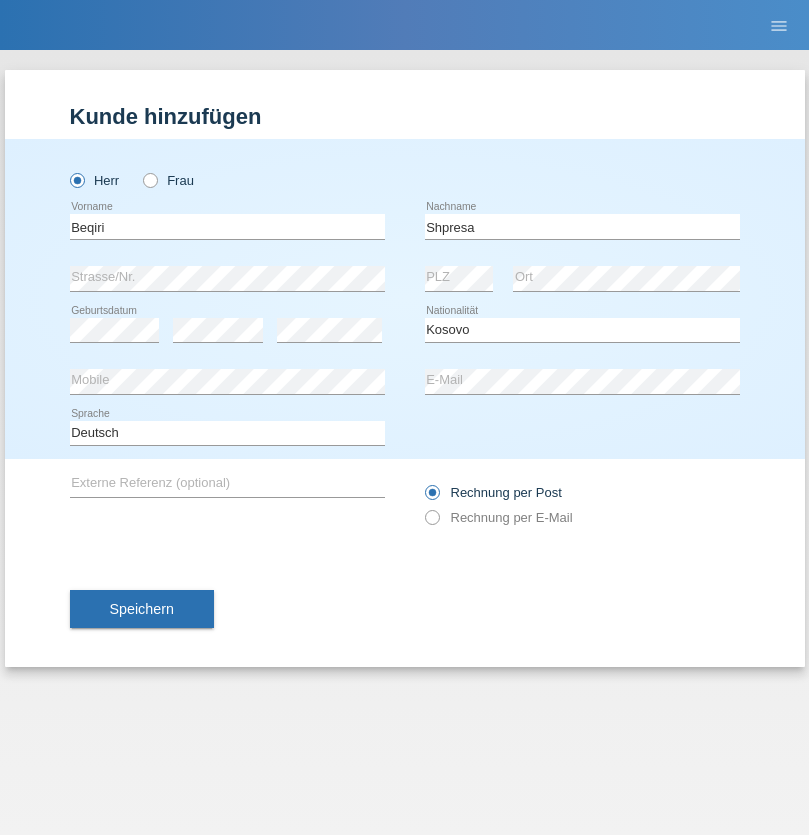 select on "C" 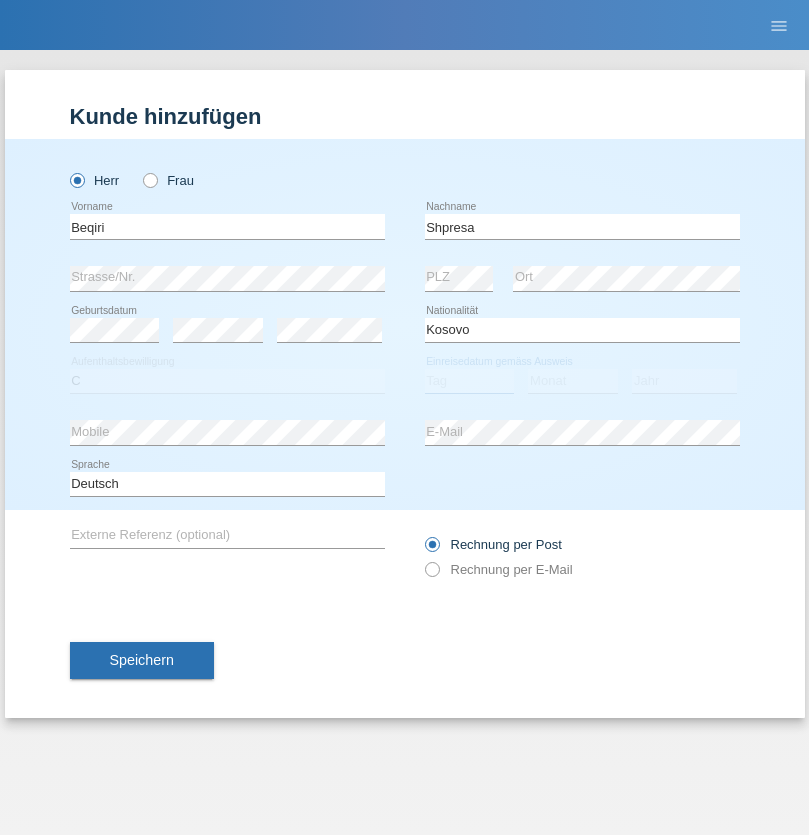 select on "08" 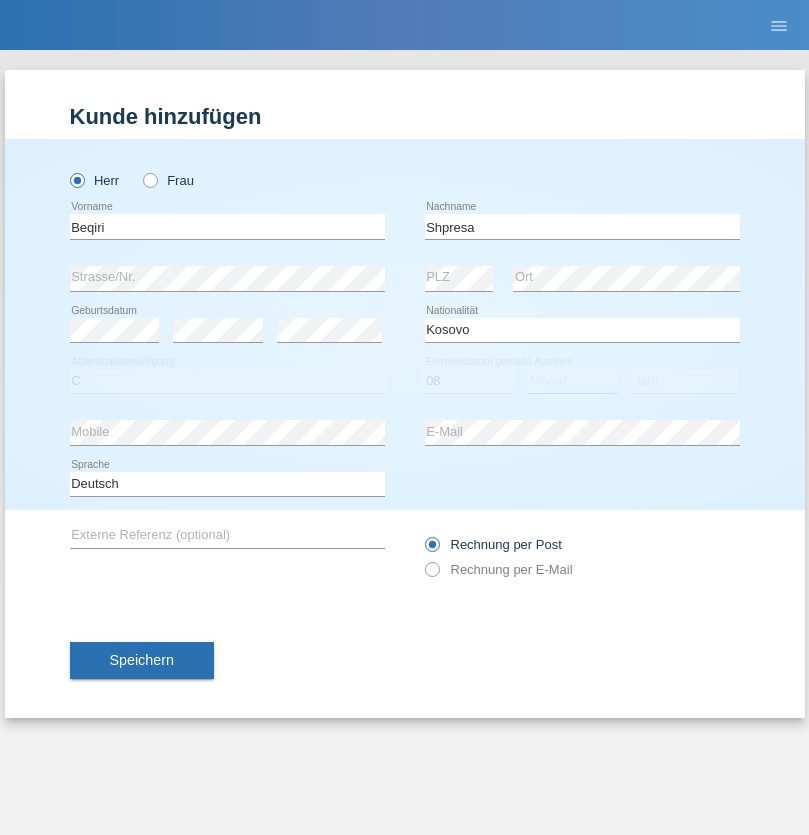 select on "02" 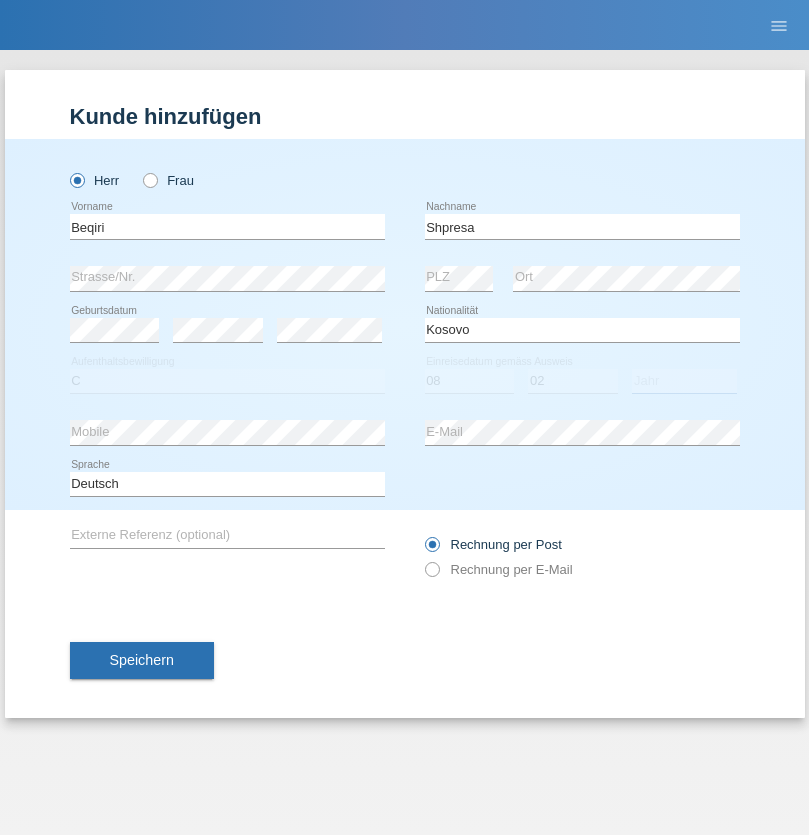 select on "1979" 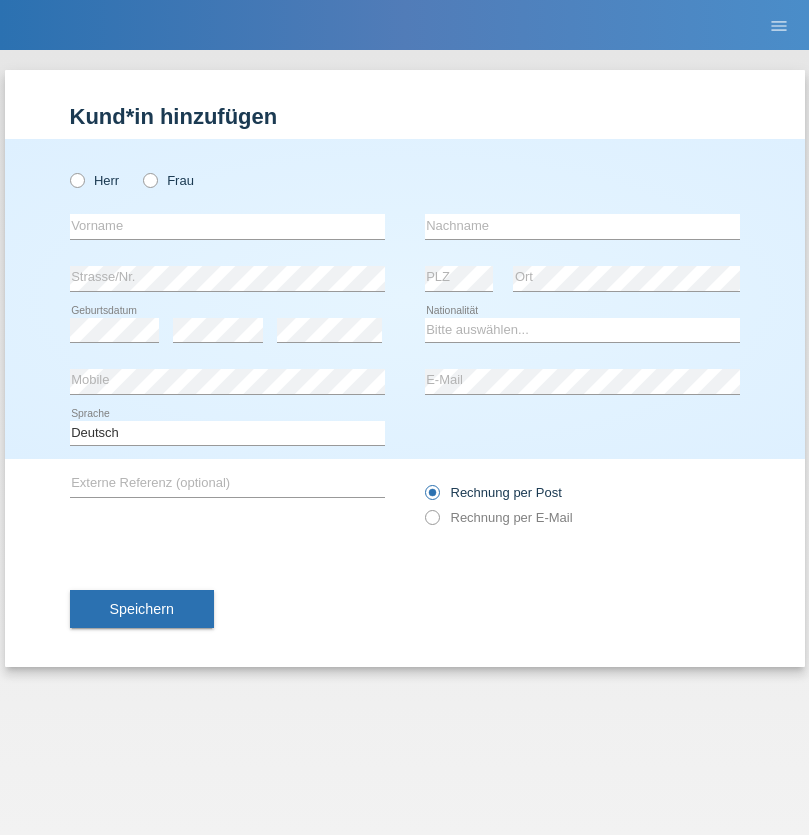 scroll, scrollTop: 0, scrollLeft: 0, axis: both 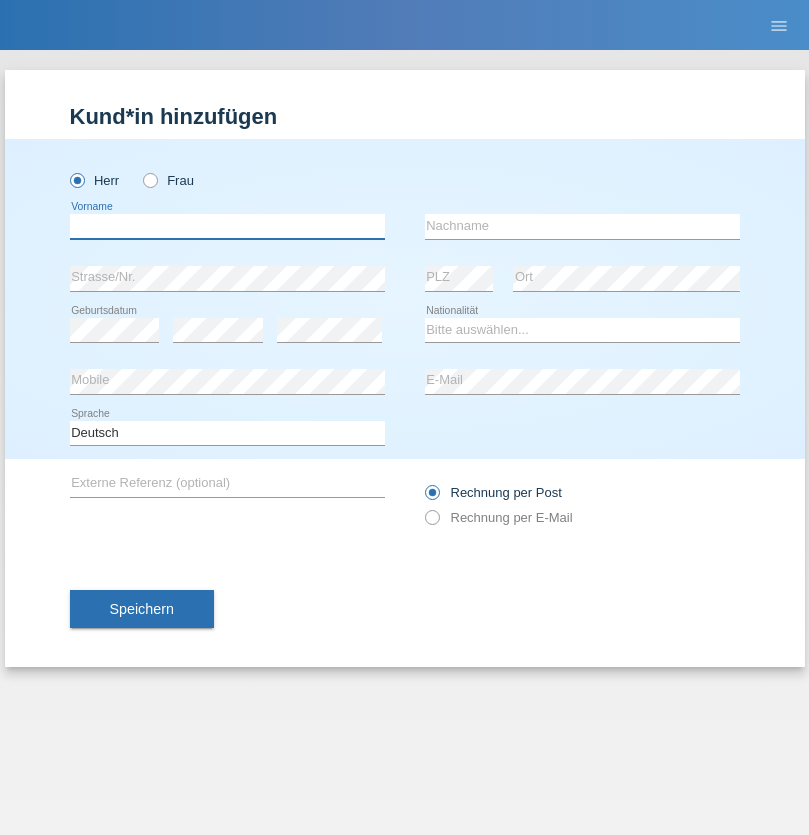click at bounding box center (227, 226) 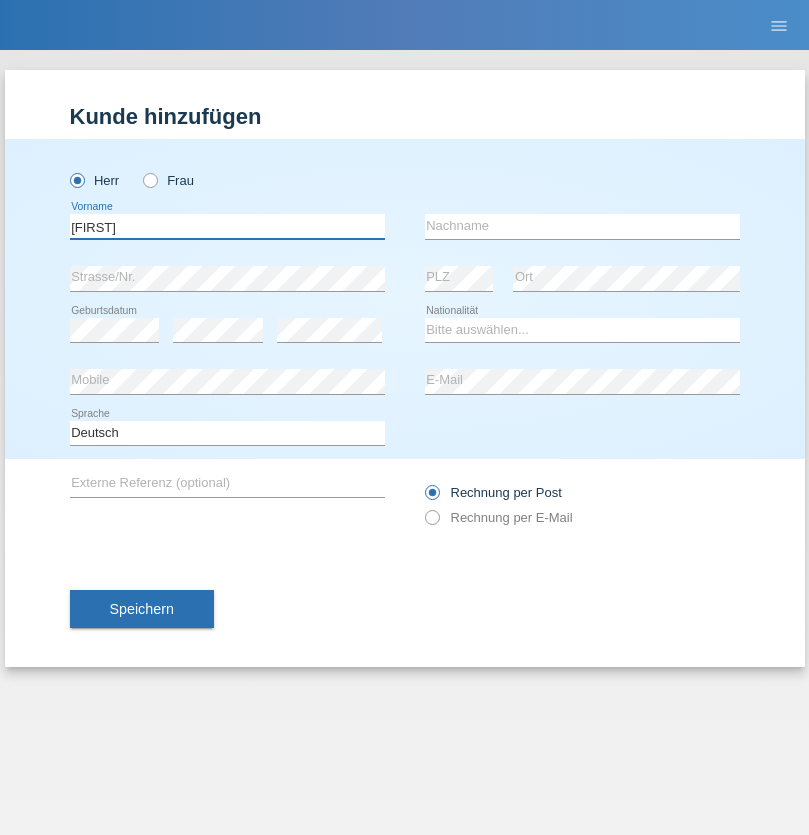 type on "[FIRST]" 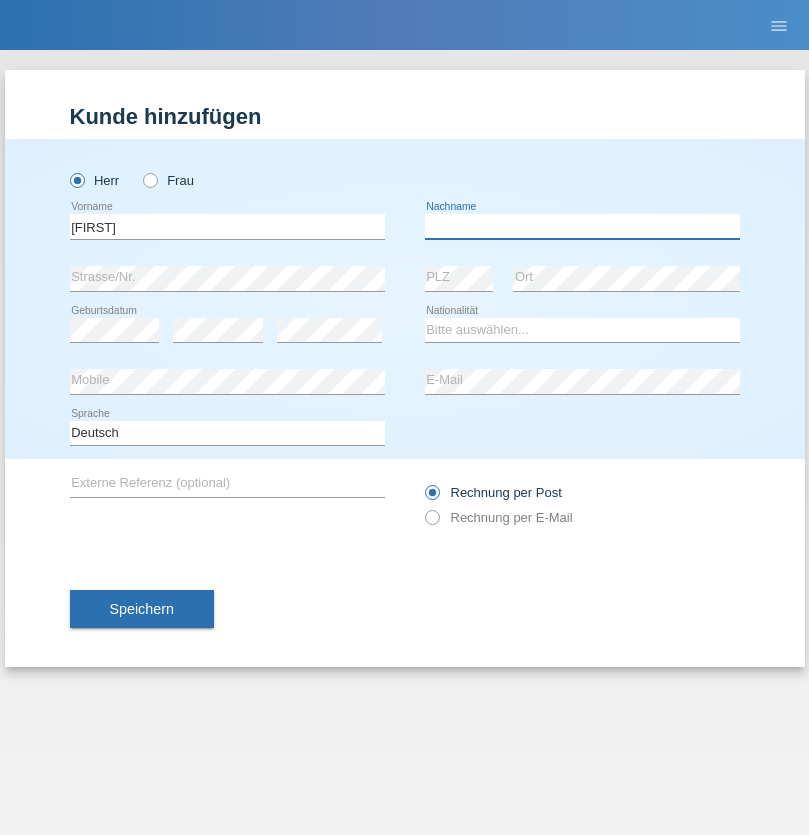 click at bounding box center [582, 226] 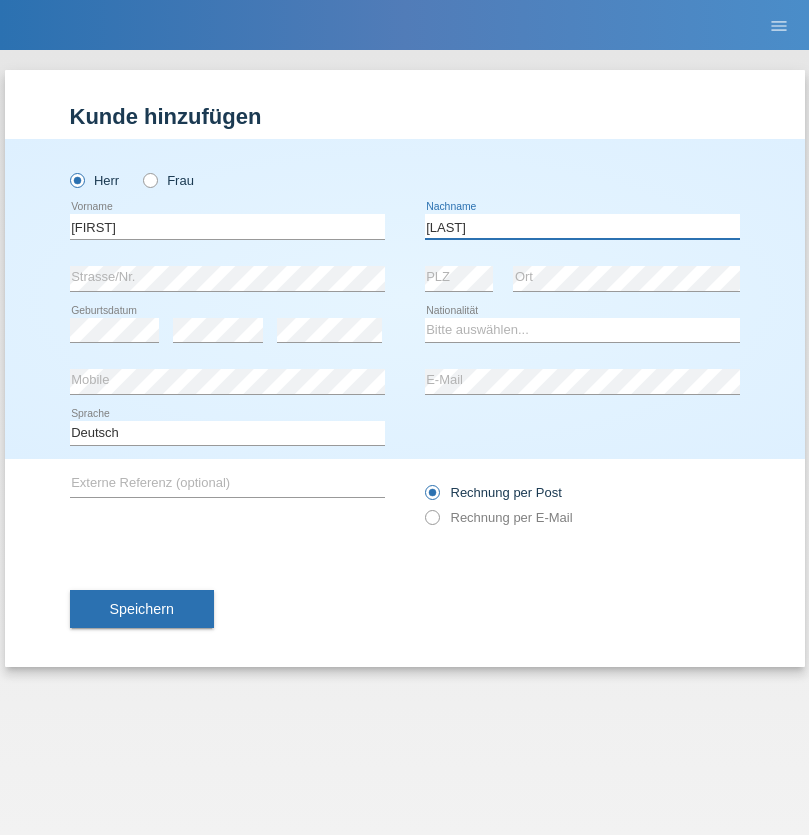 type on "[LAST]" 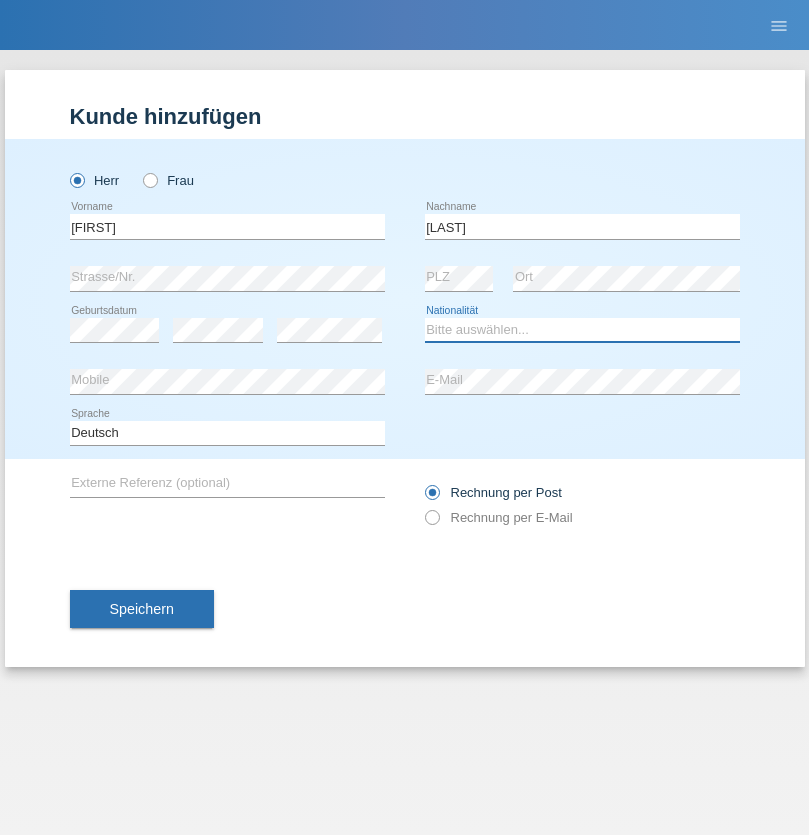 select on "CH" 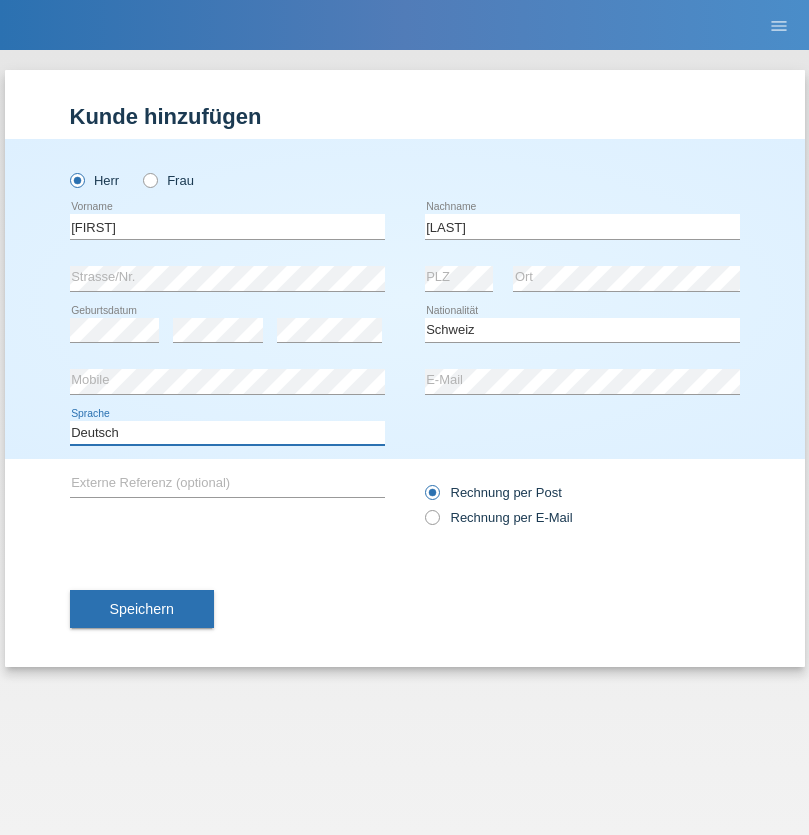 select on "en" 